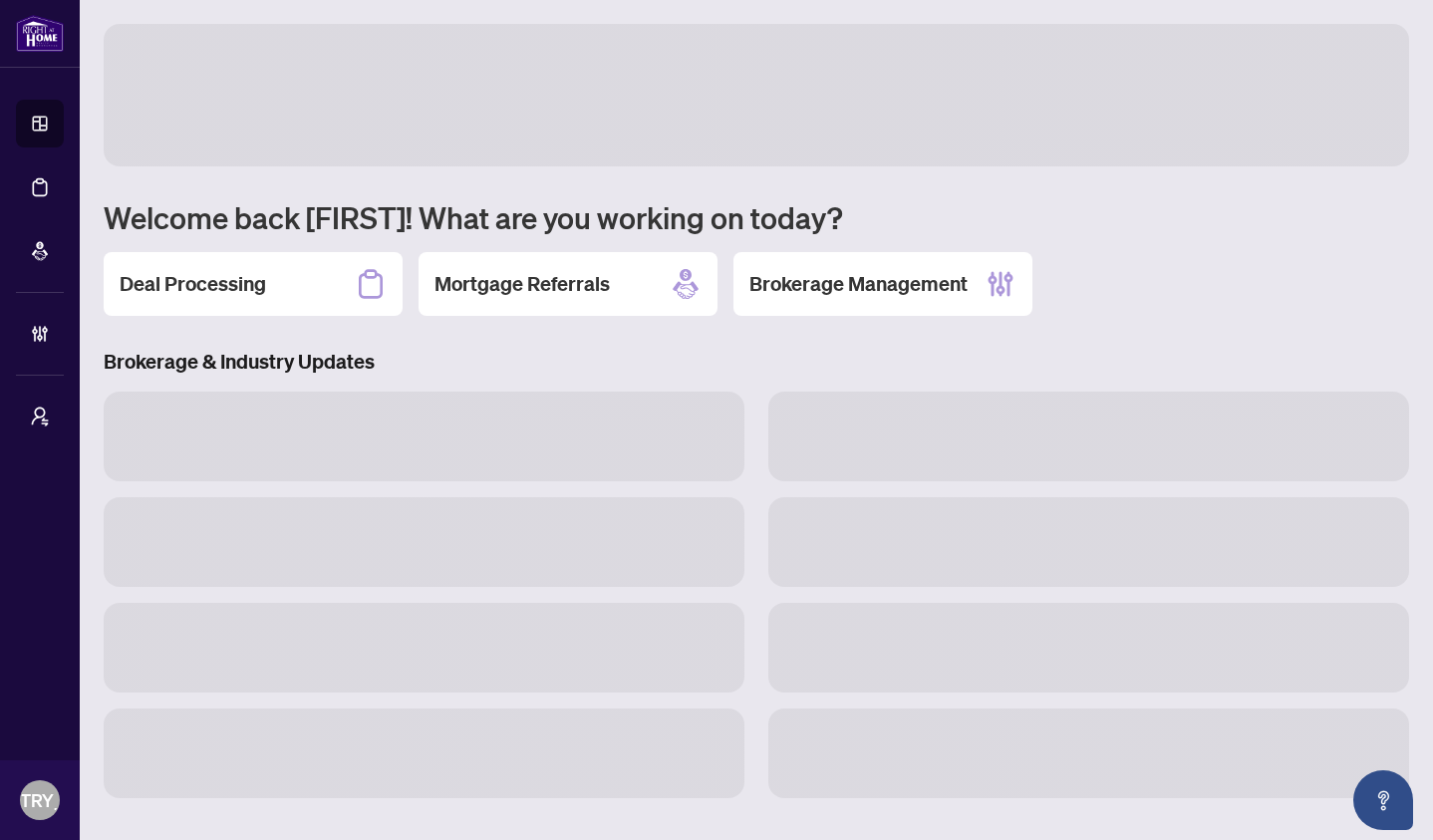 scroll, scrollTop: 0, scrollLeft: 0, axis: both 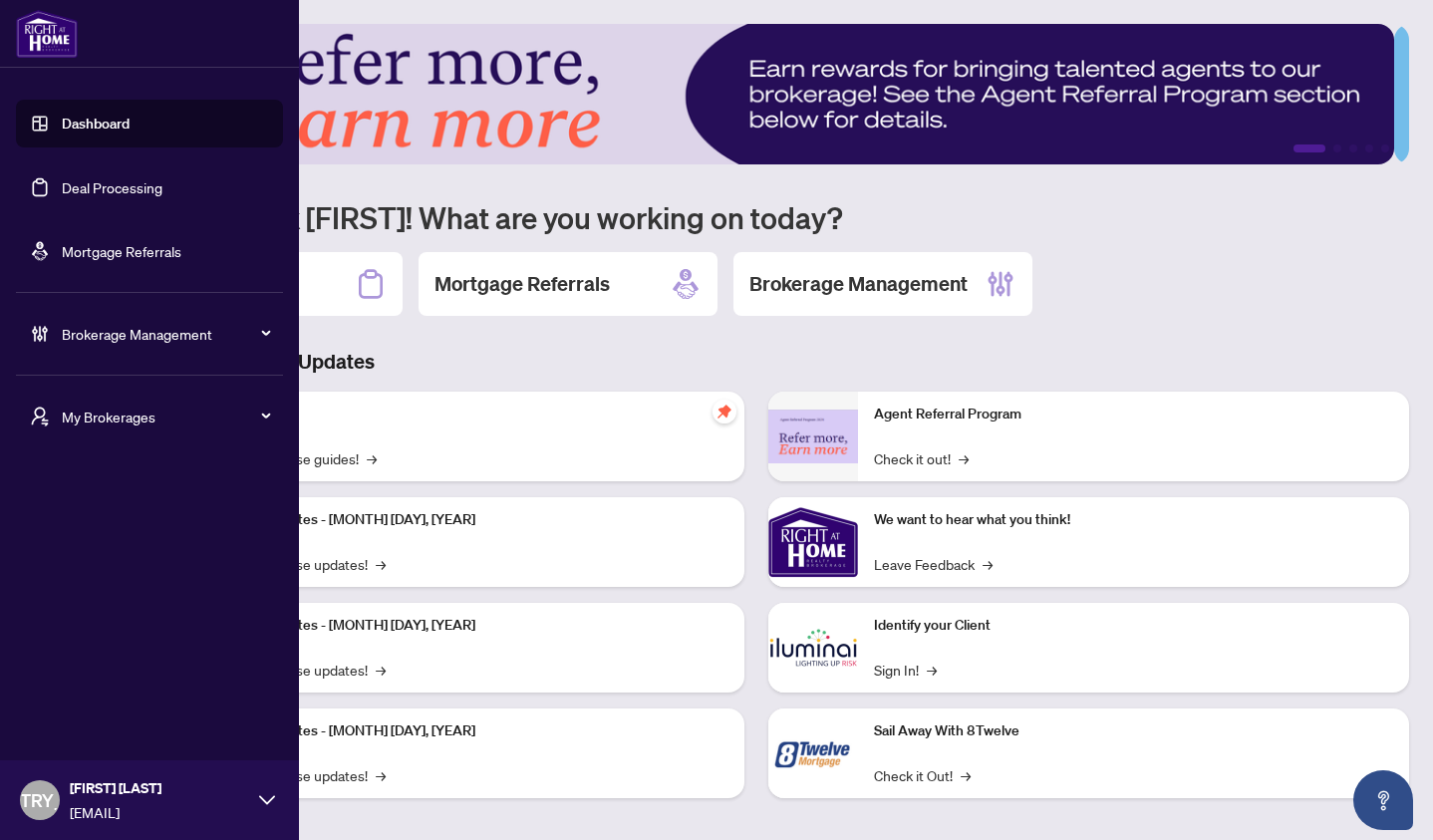 click on "Deal Processing" at bounding box center [112, 187] 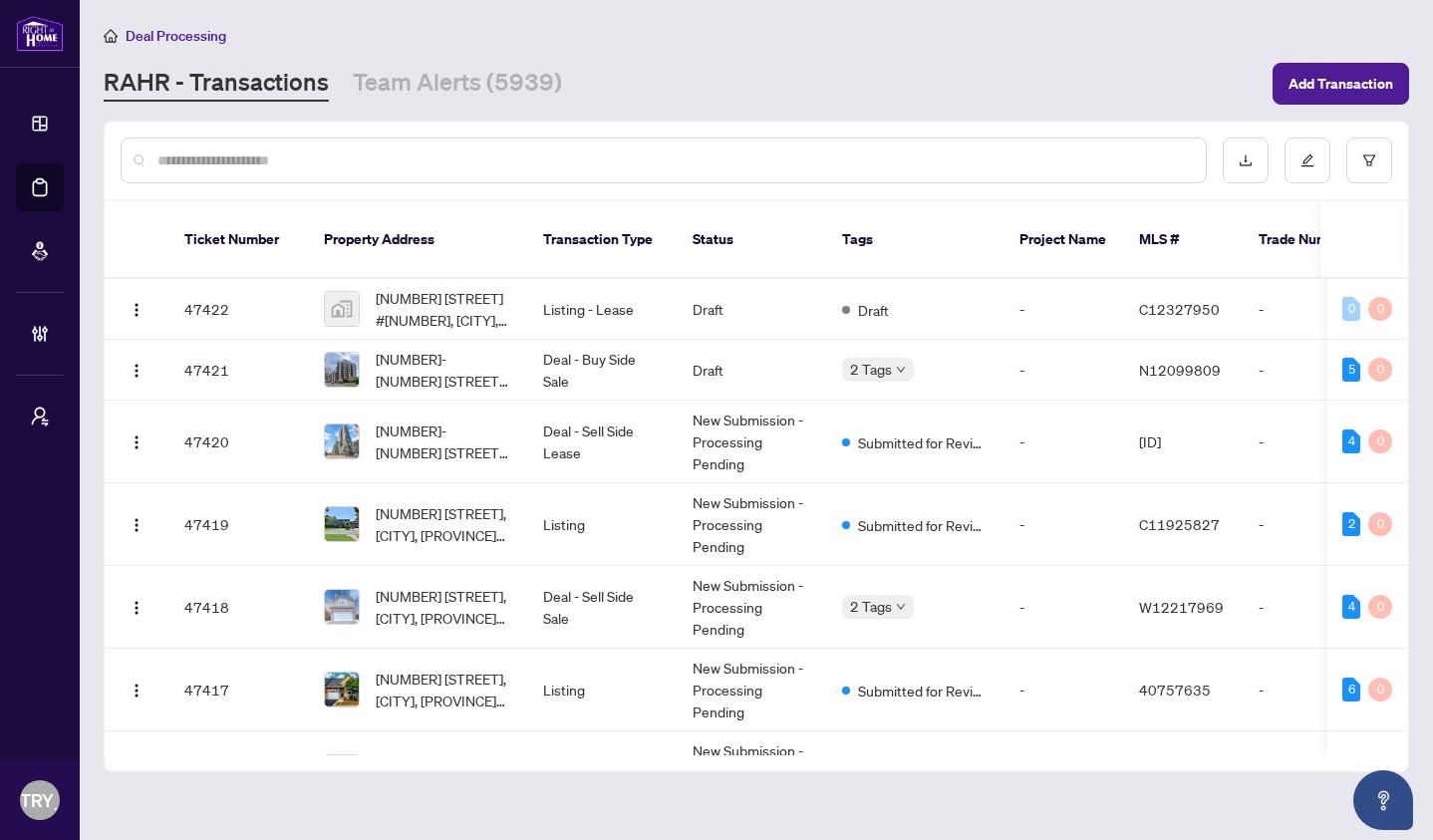 click at bounding box center (674, 160) 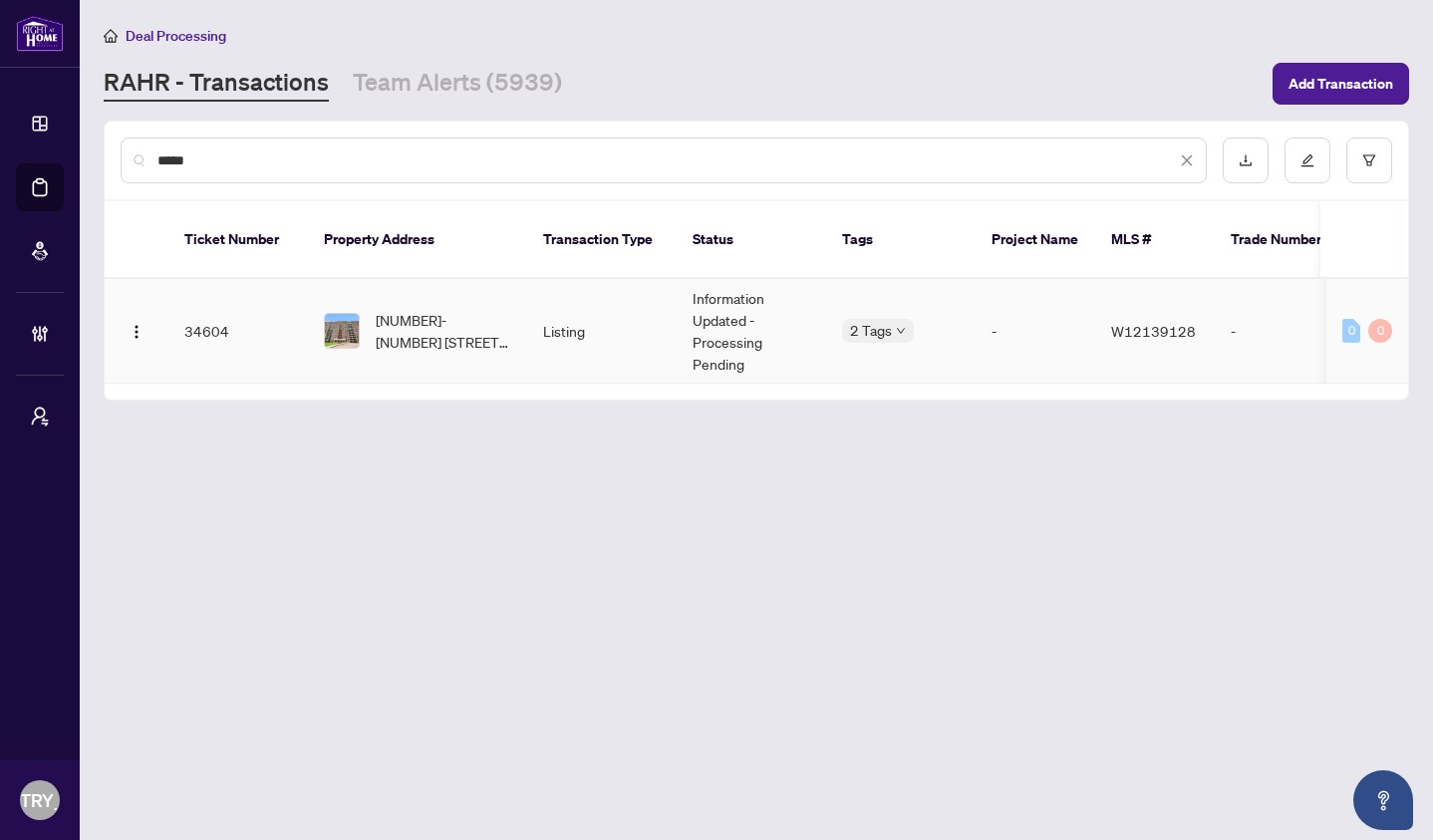 type on "*****" 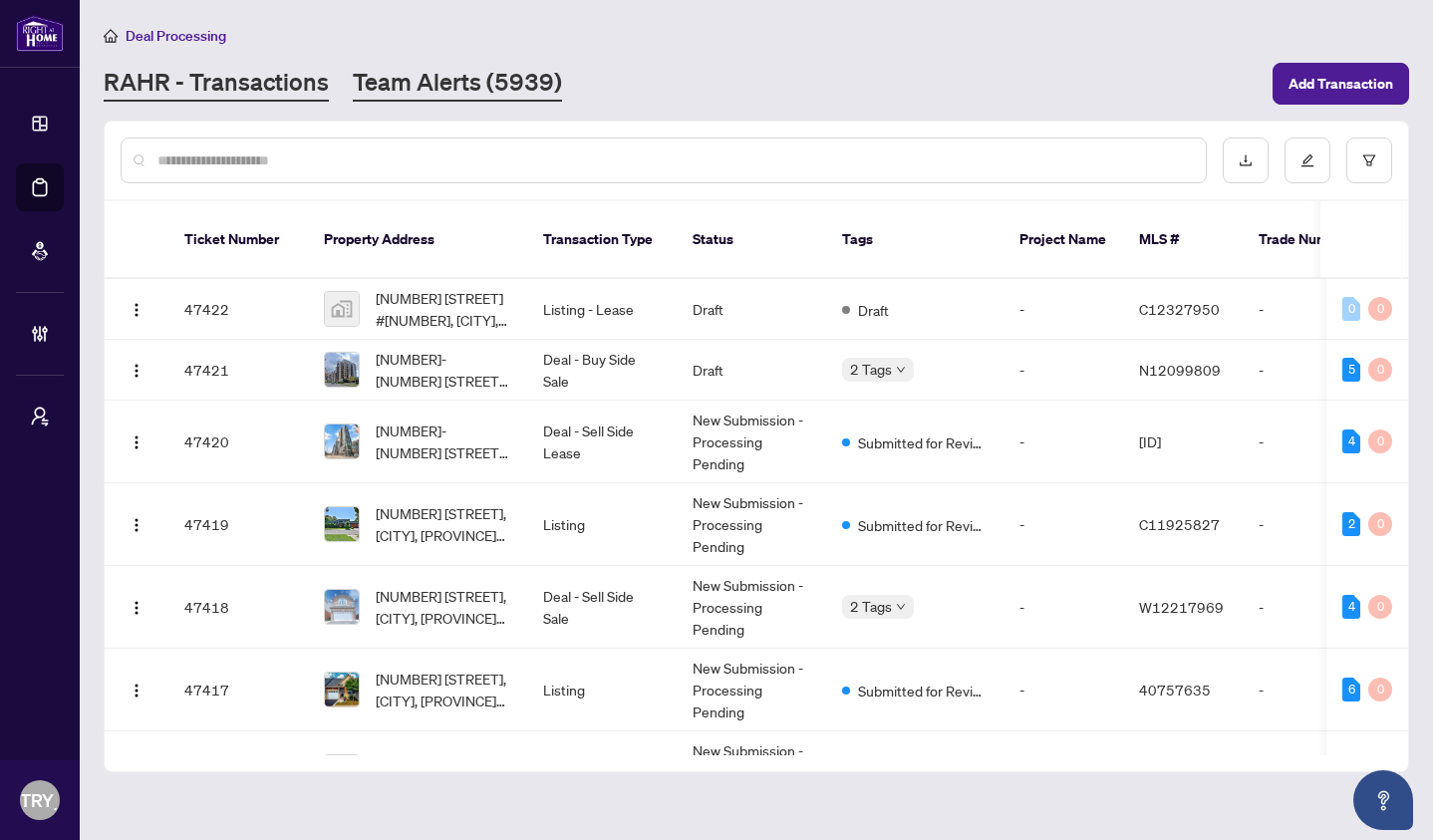 click on "Team Alerts   (5939)" at bounding box center [457, 84] 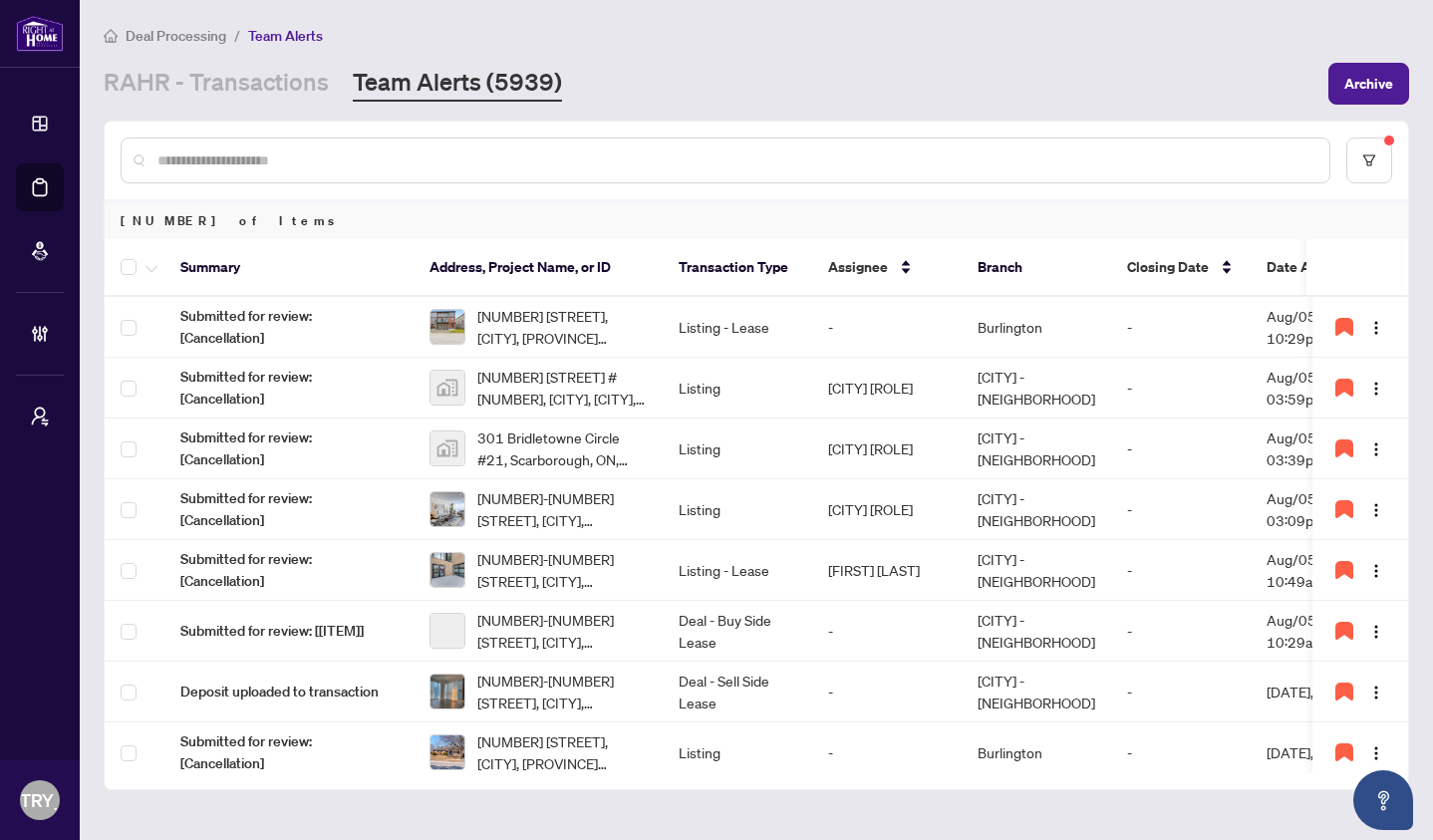 click at bounding box center (735, 160) 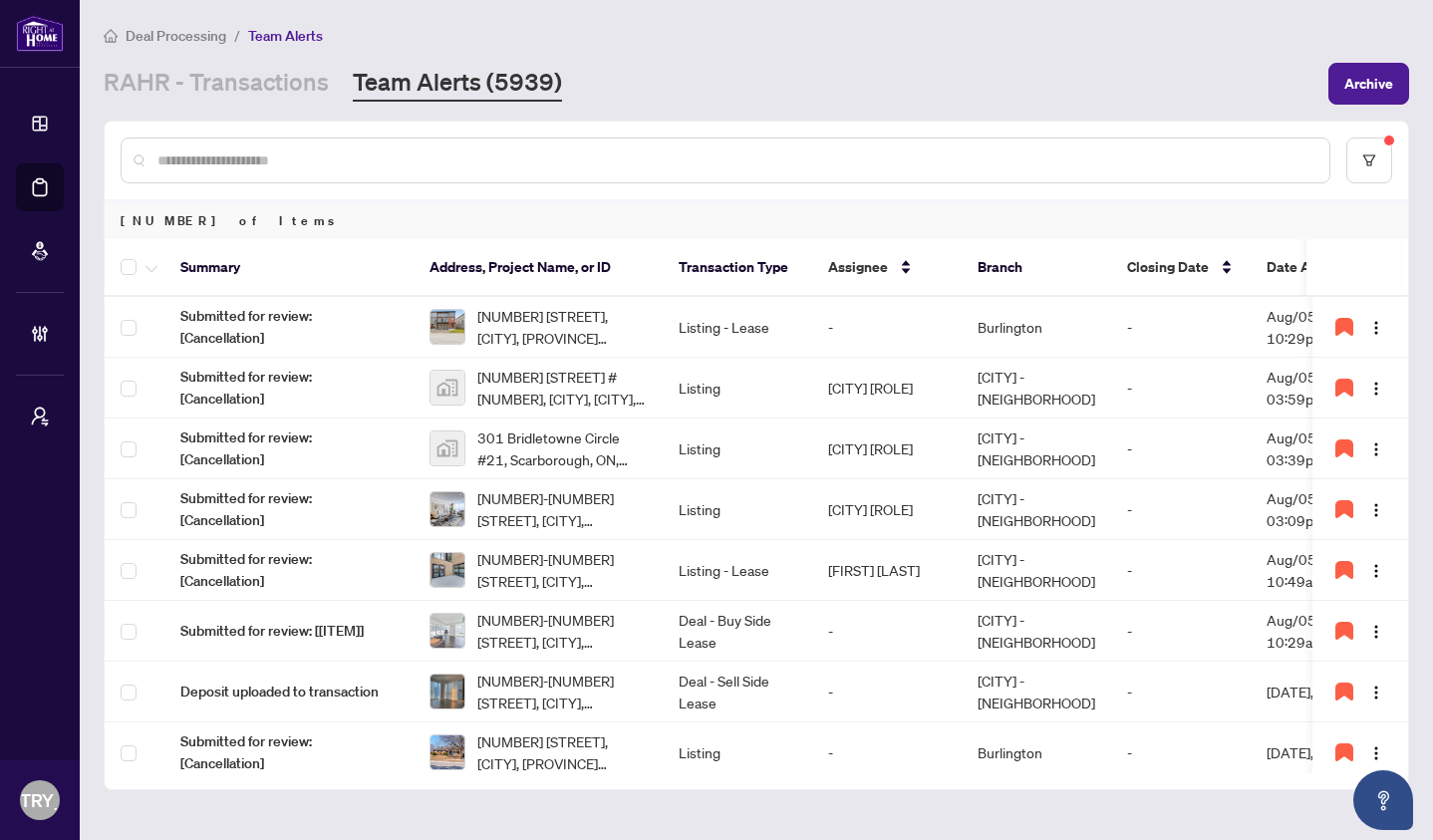 paste on "*****" 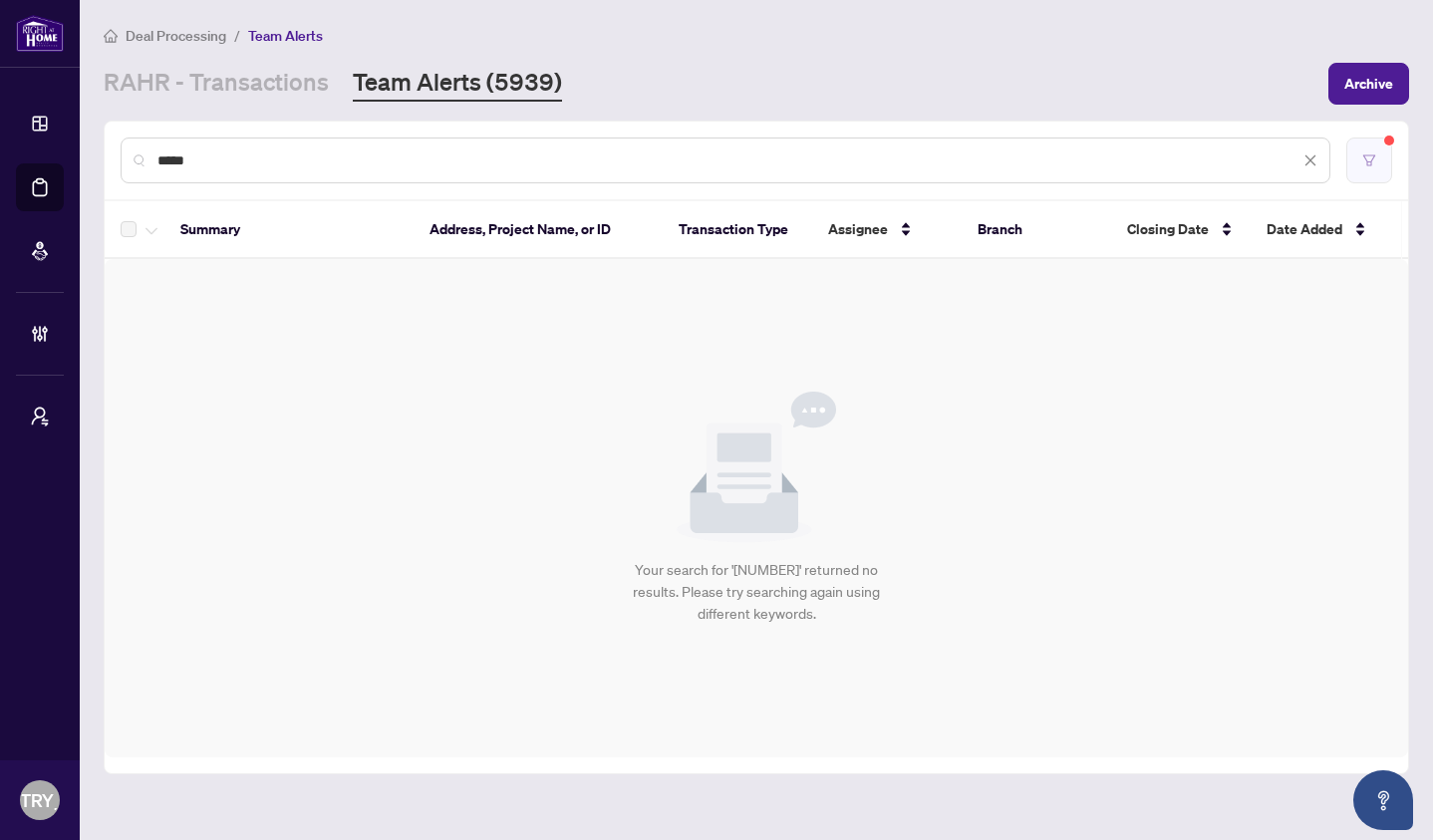 type on "*****" 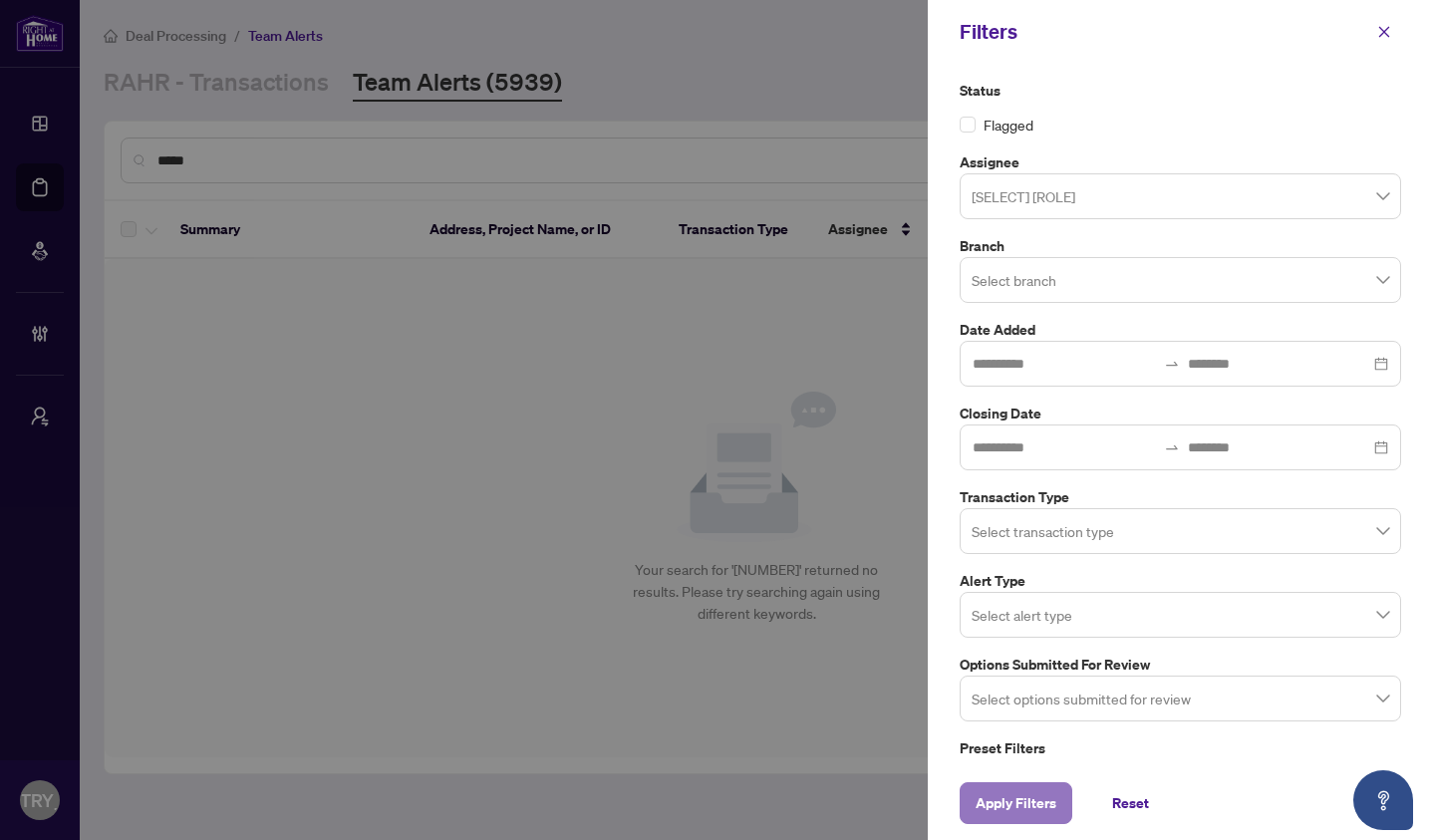 click on "Apply Filters" at bounding box center [1015, 803] 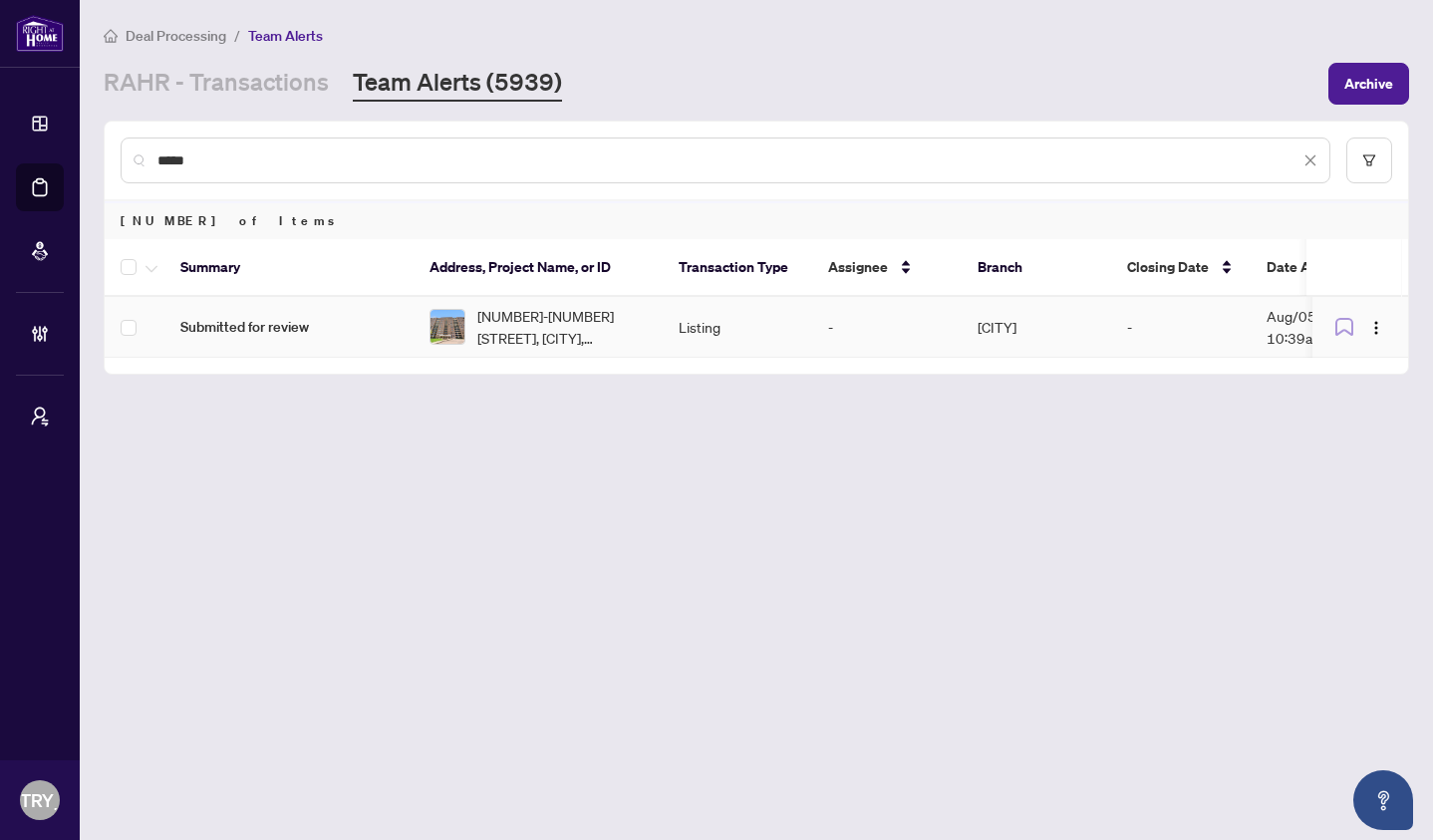 scroll, scrollTop: 0, scrollLeft: 71, axis: horizontal 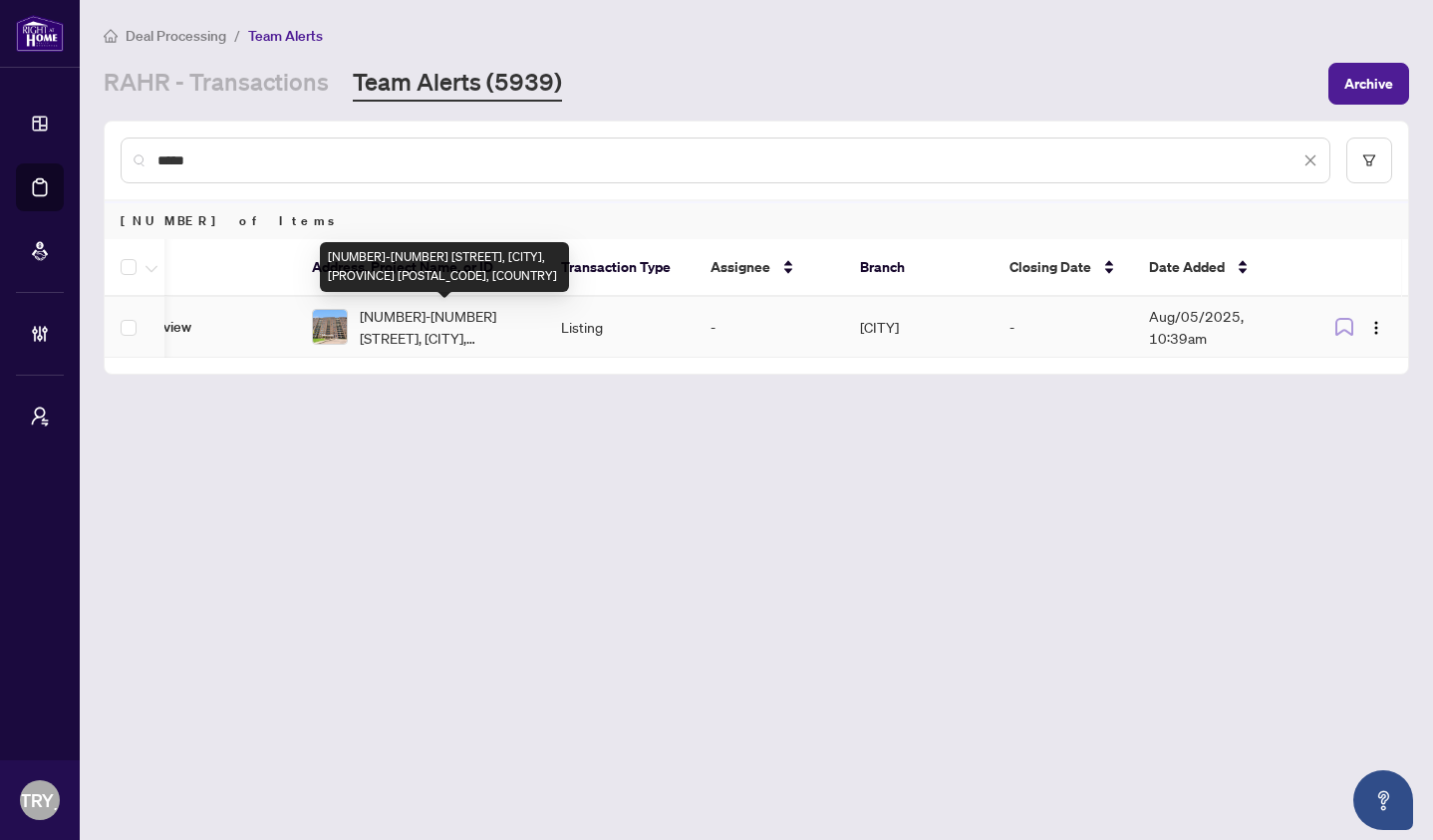 click on "[NUMBER]-[NUMBER] [STREET], [CITY], [PROVINCE] [POSTAL_CODE], [COUNTRY]" at bounding box center [444, 327] 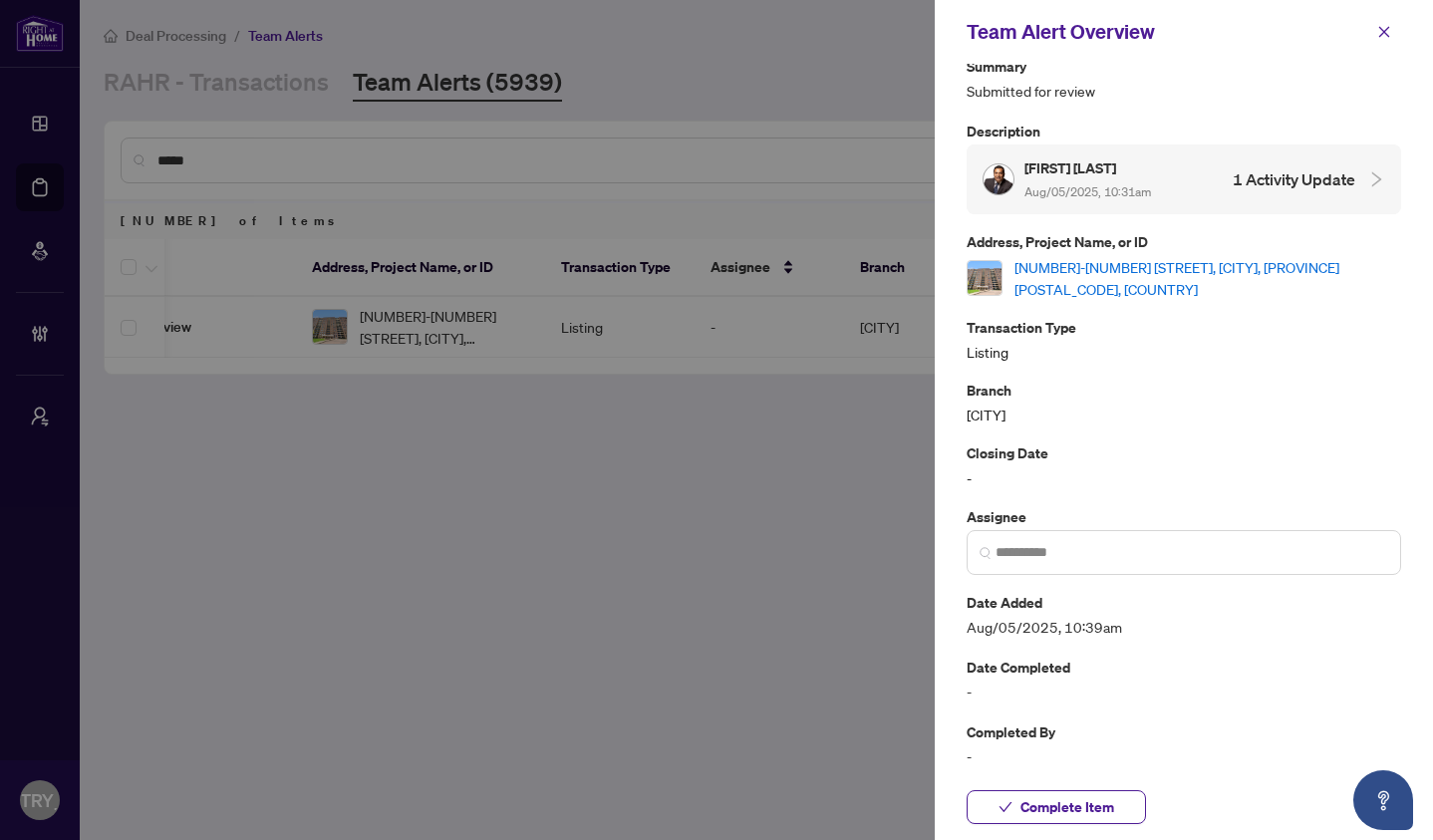 scroll, scrollTop: 0, scrollLeft: 0, axis: both 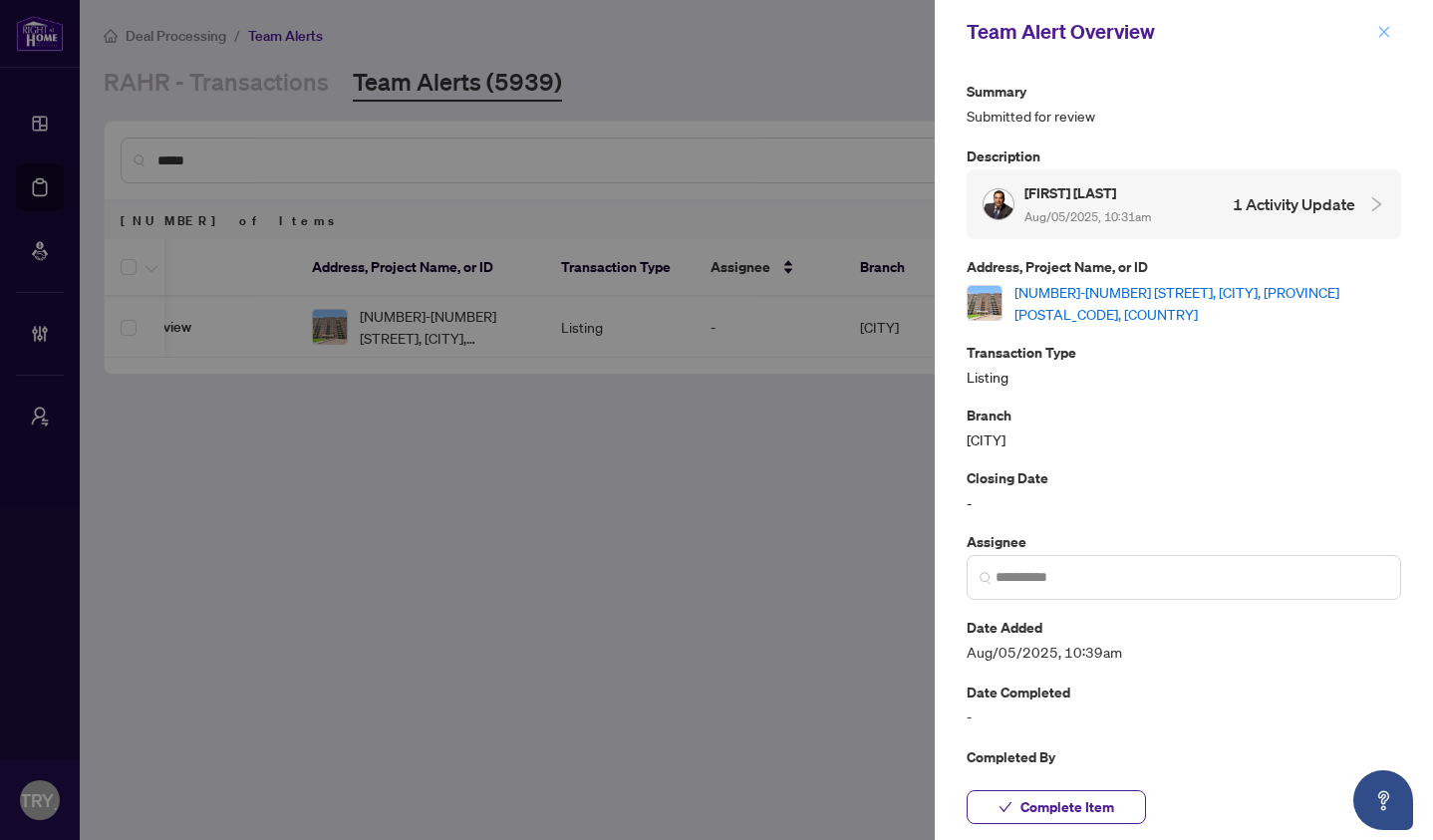 click at bounding box center (1384, 32) 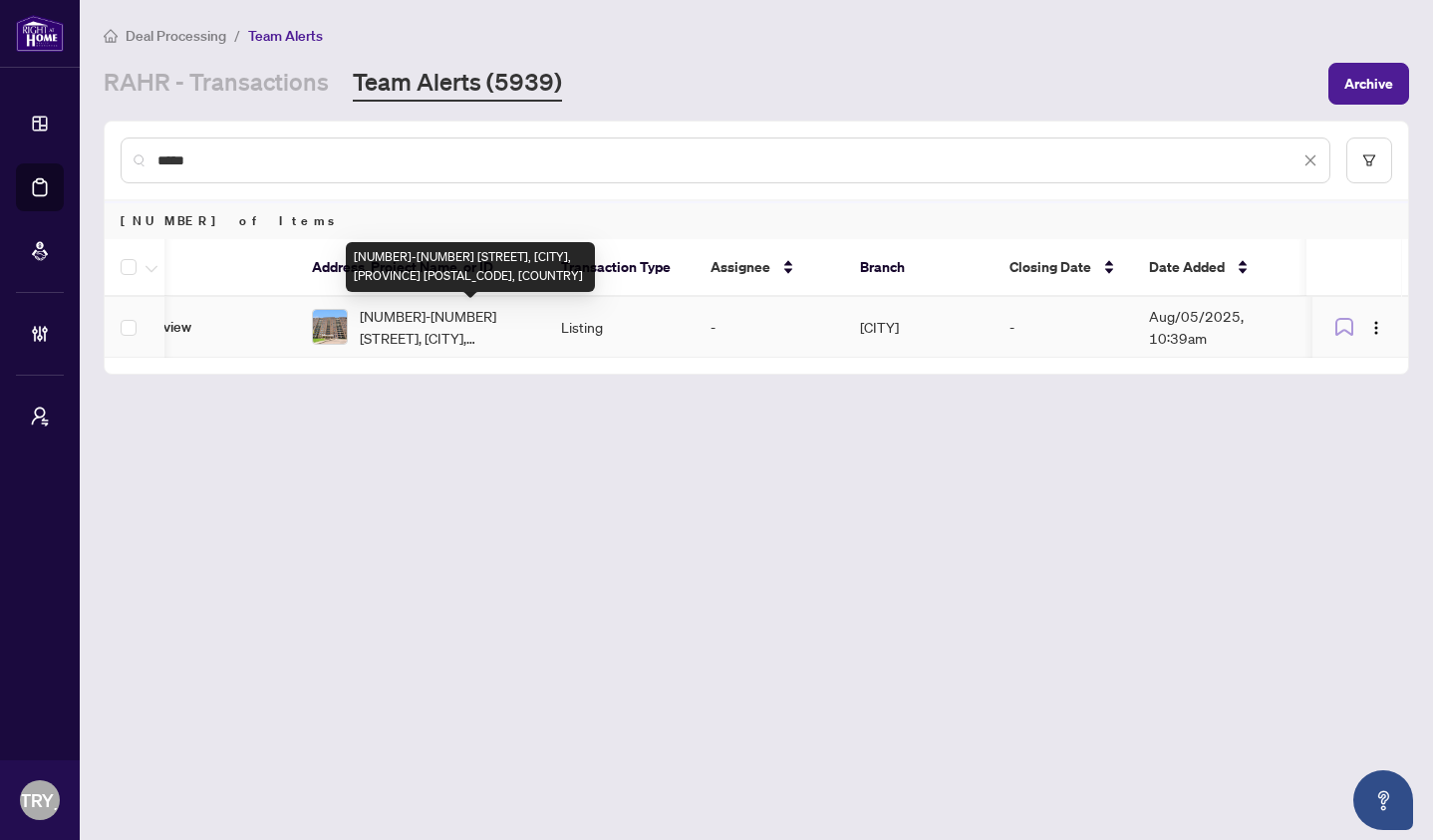 scroll, scrollTop: 0, scrollLeft: 37, axis: horizontal 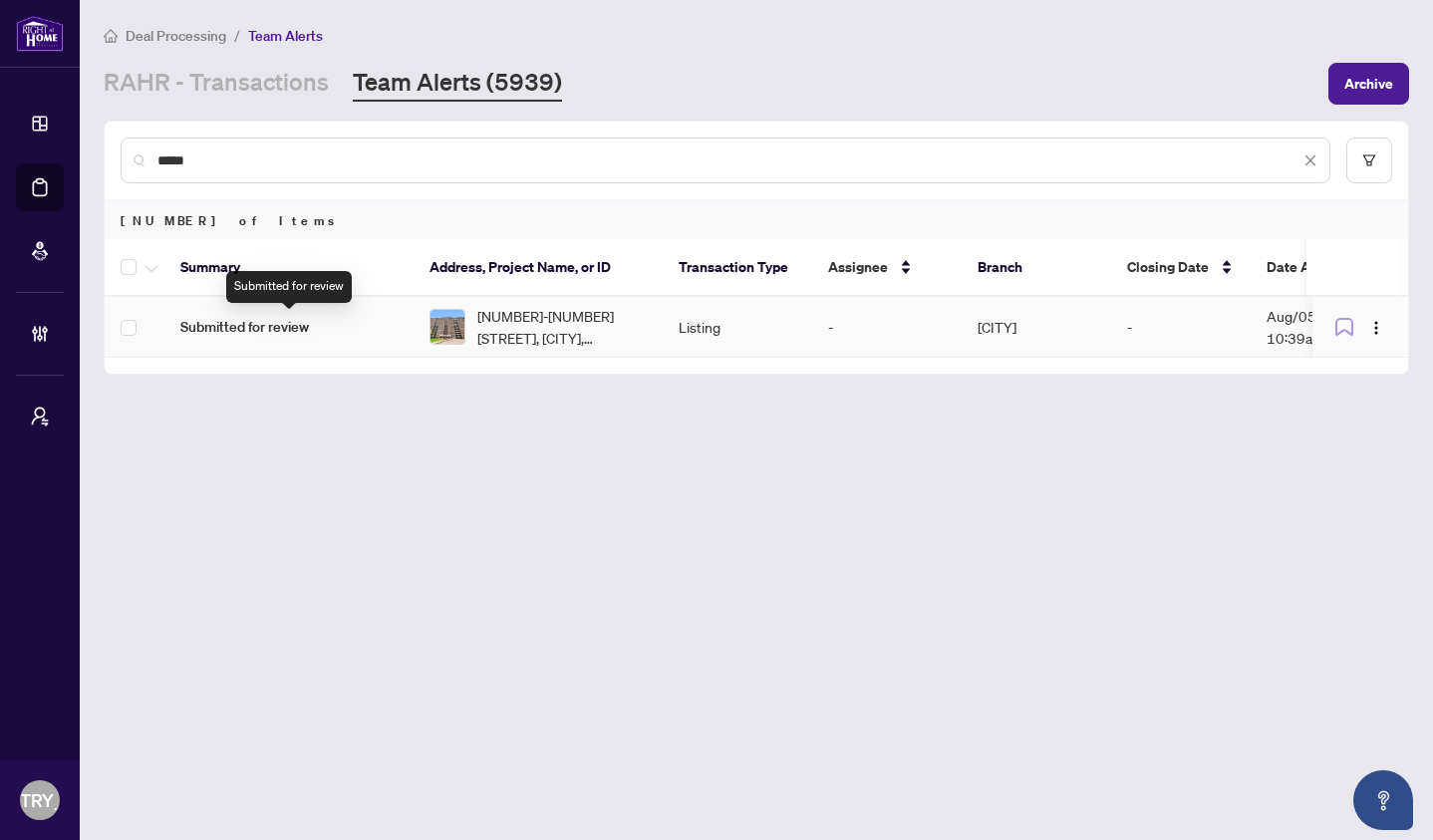 click on "Submitted for review" at bounding box center (289, 327) 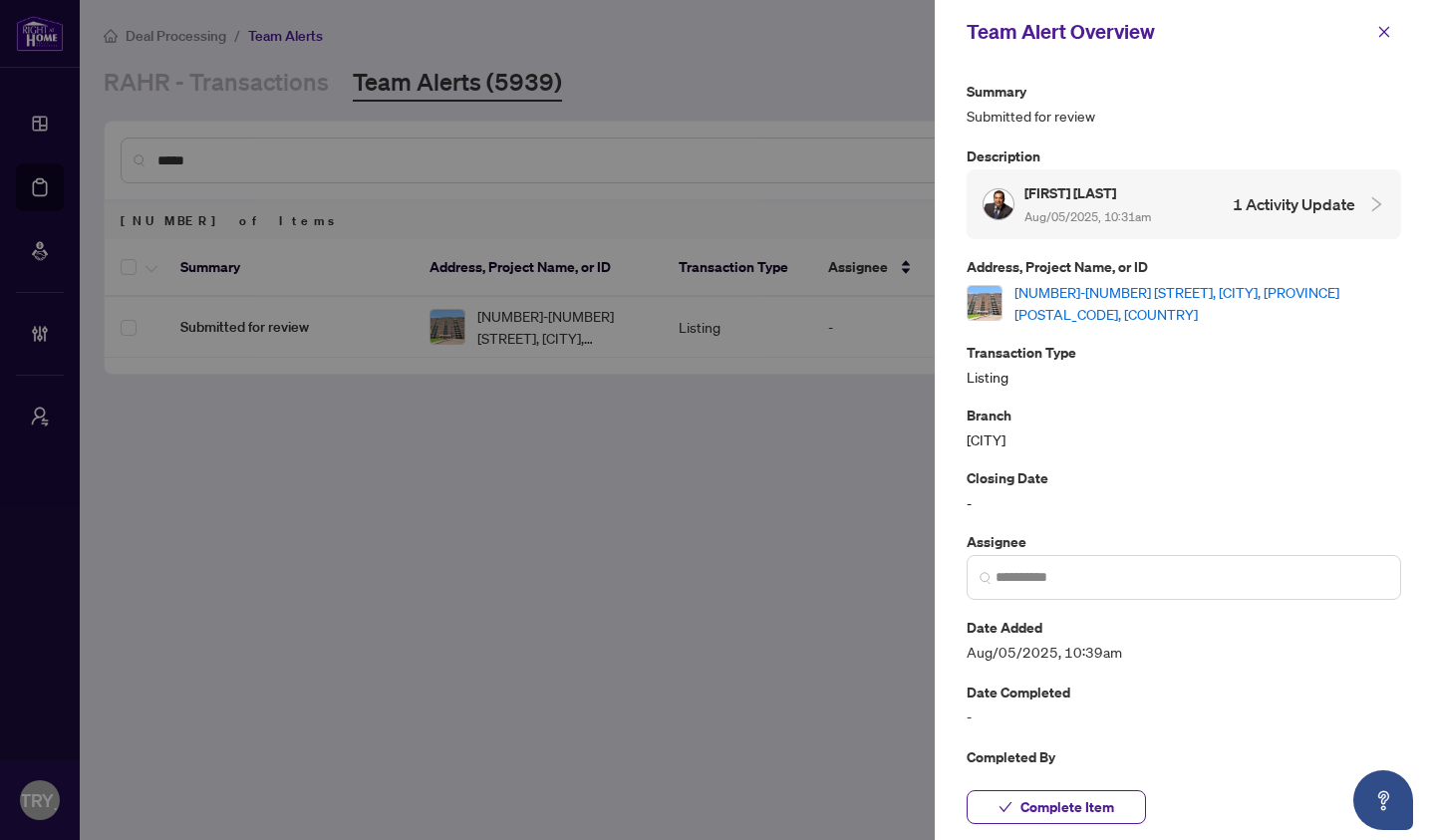 click on "[FIRST] [LAST]   [DATE], [TIME] [NUMBER] Activity Update" at bounding box center (1169, 204) 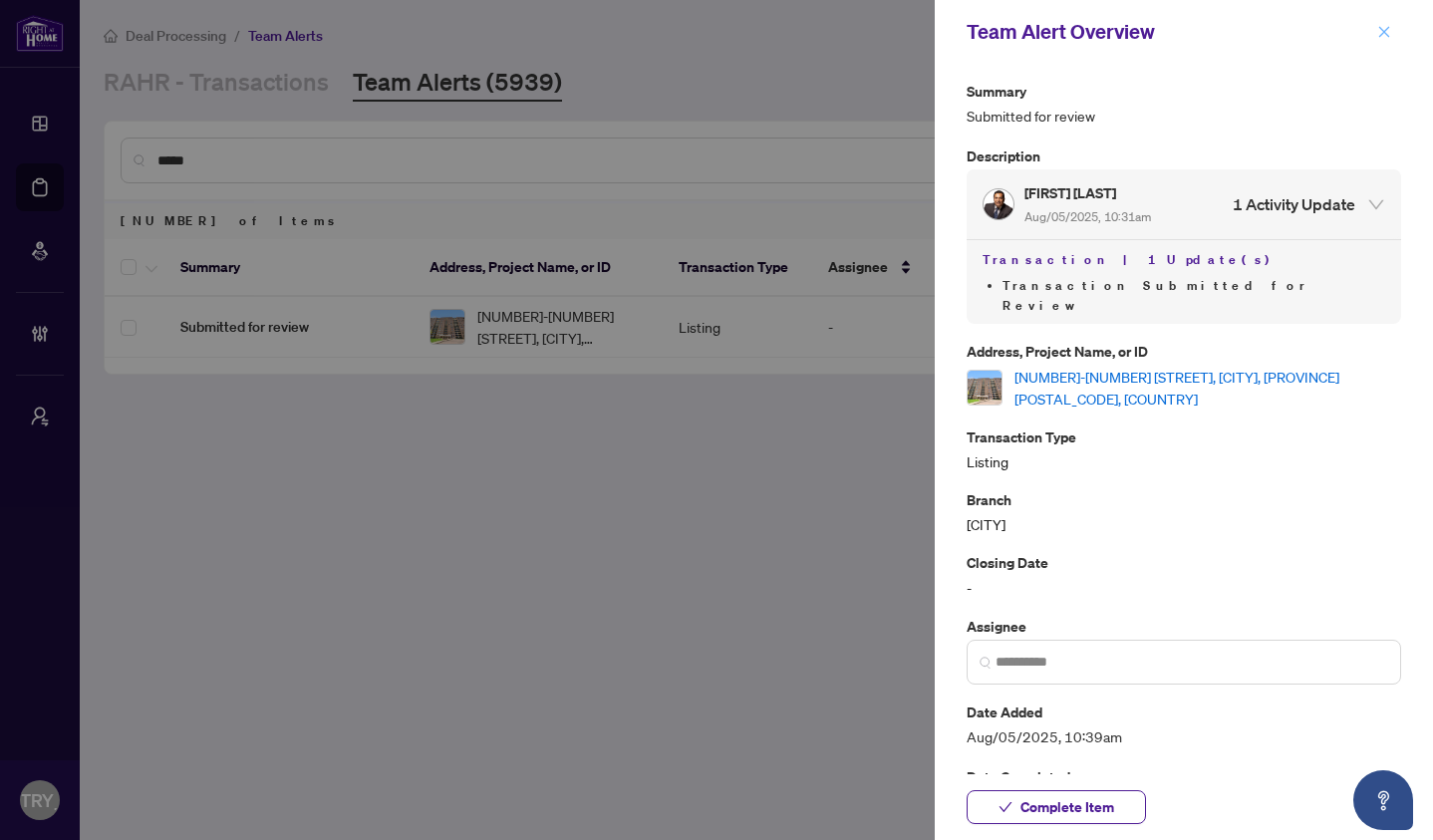 click 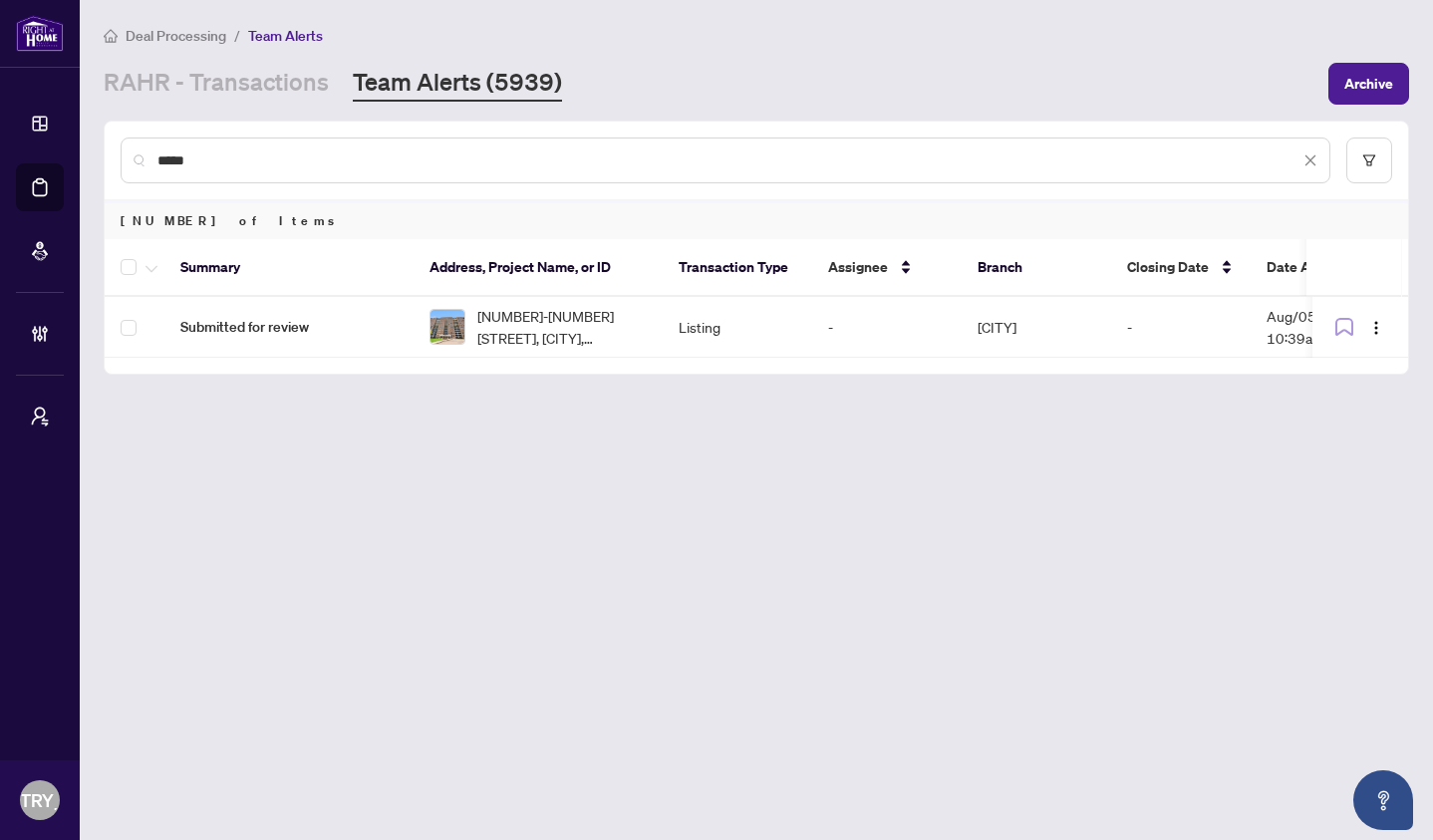 click 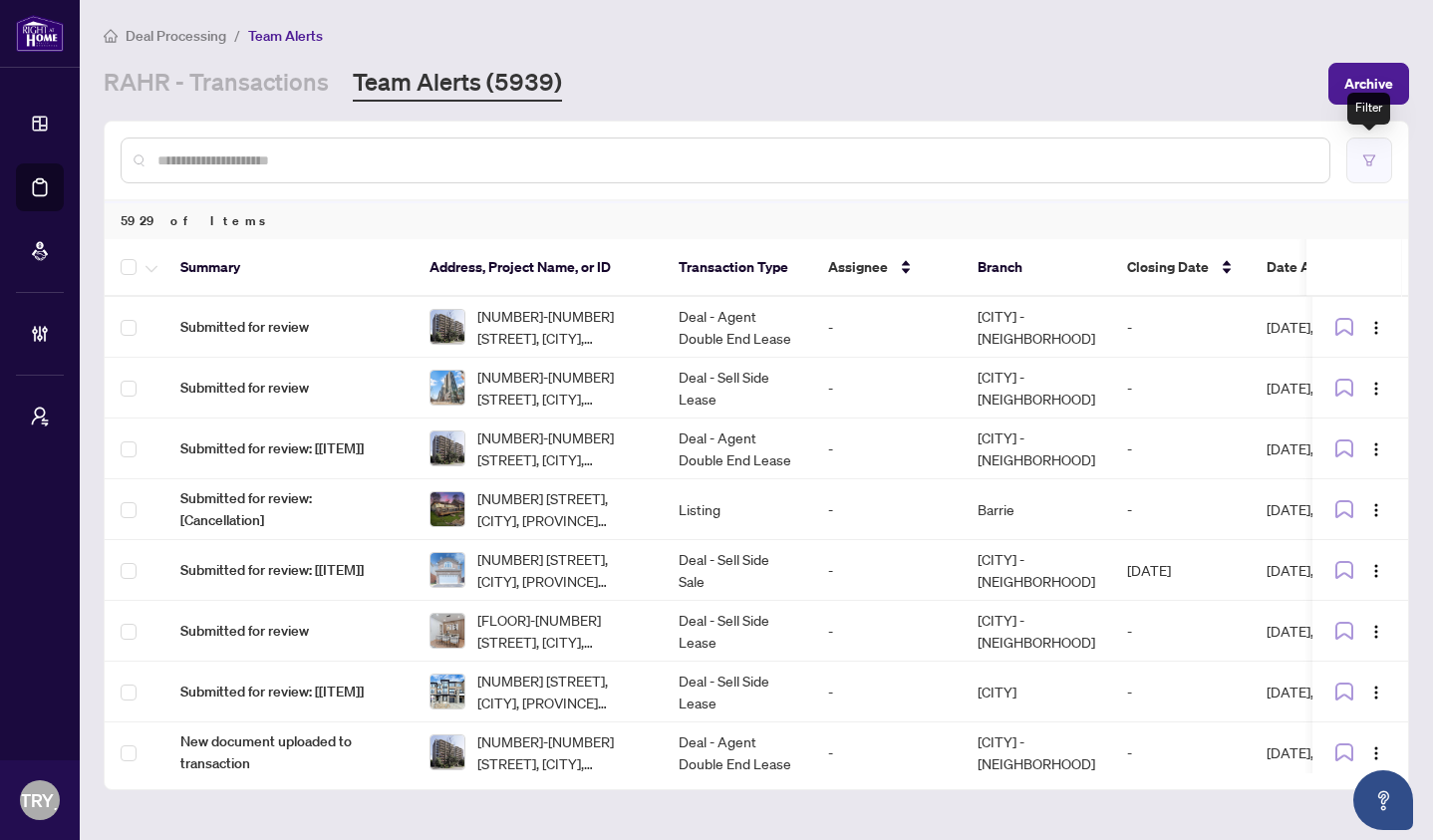 click 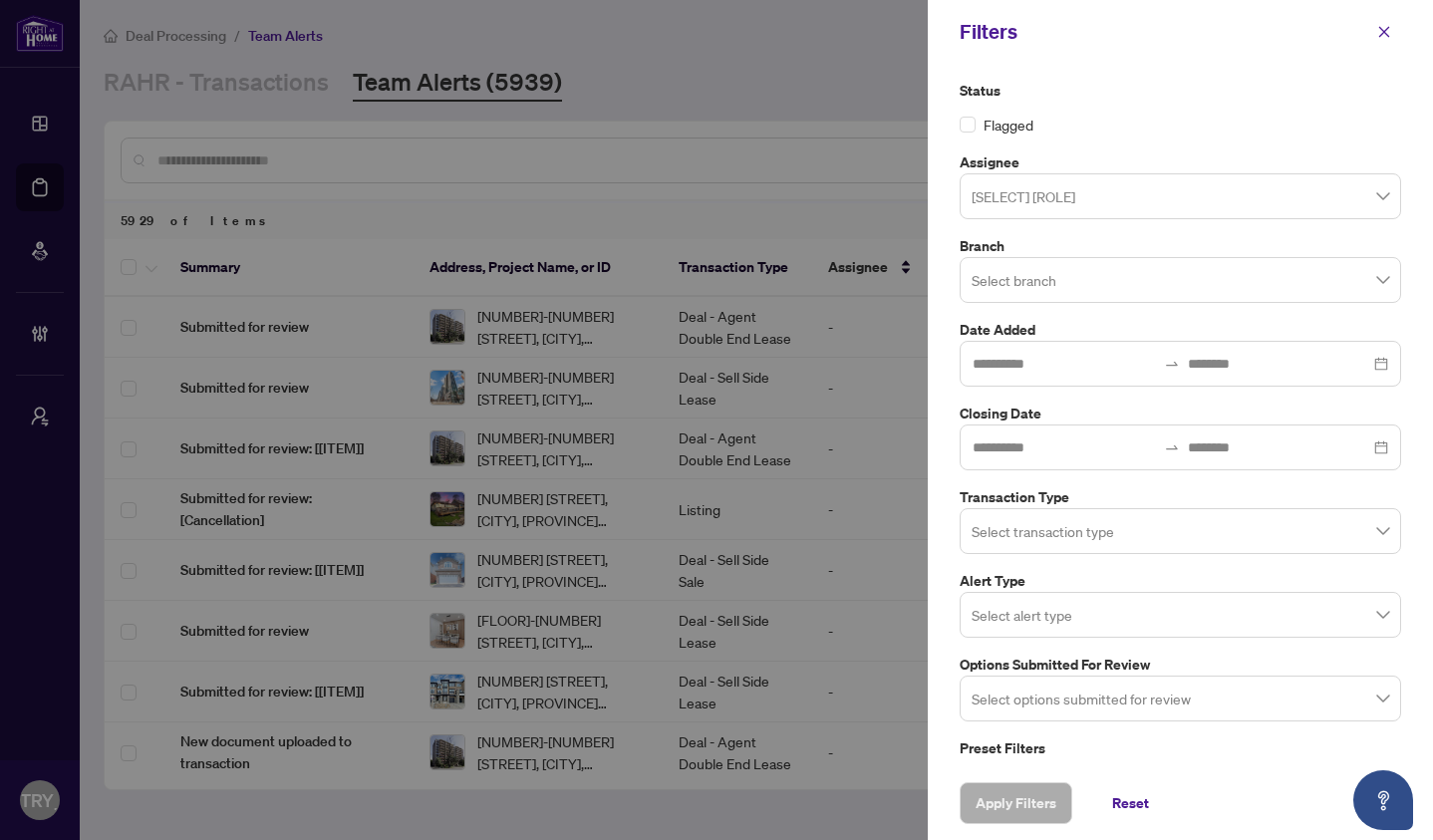 click on "Status Flagged Assignee   Select Assignee Branch   Select branch Date Added Closing Date Transaction Type   Select transaction type Alert Type   Select alert type Options Submitted for Review   Select options submitted for review Preset Filters Pending Today" at bounding box center (1180, 436) 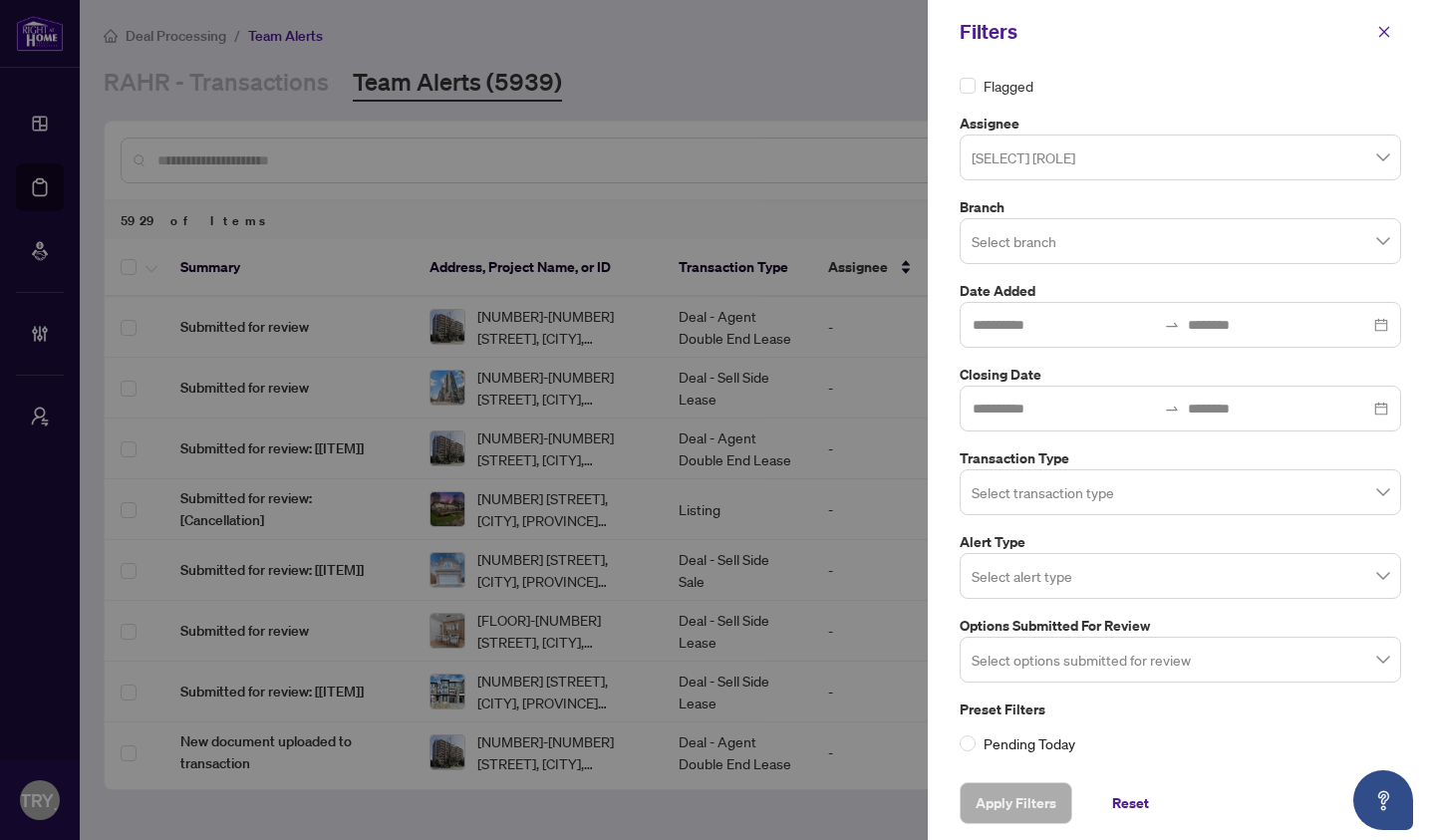 scroll, scrollTop: 43, scrollLeft: 0, axis: vertical 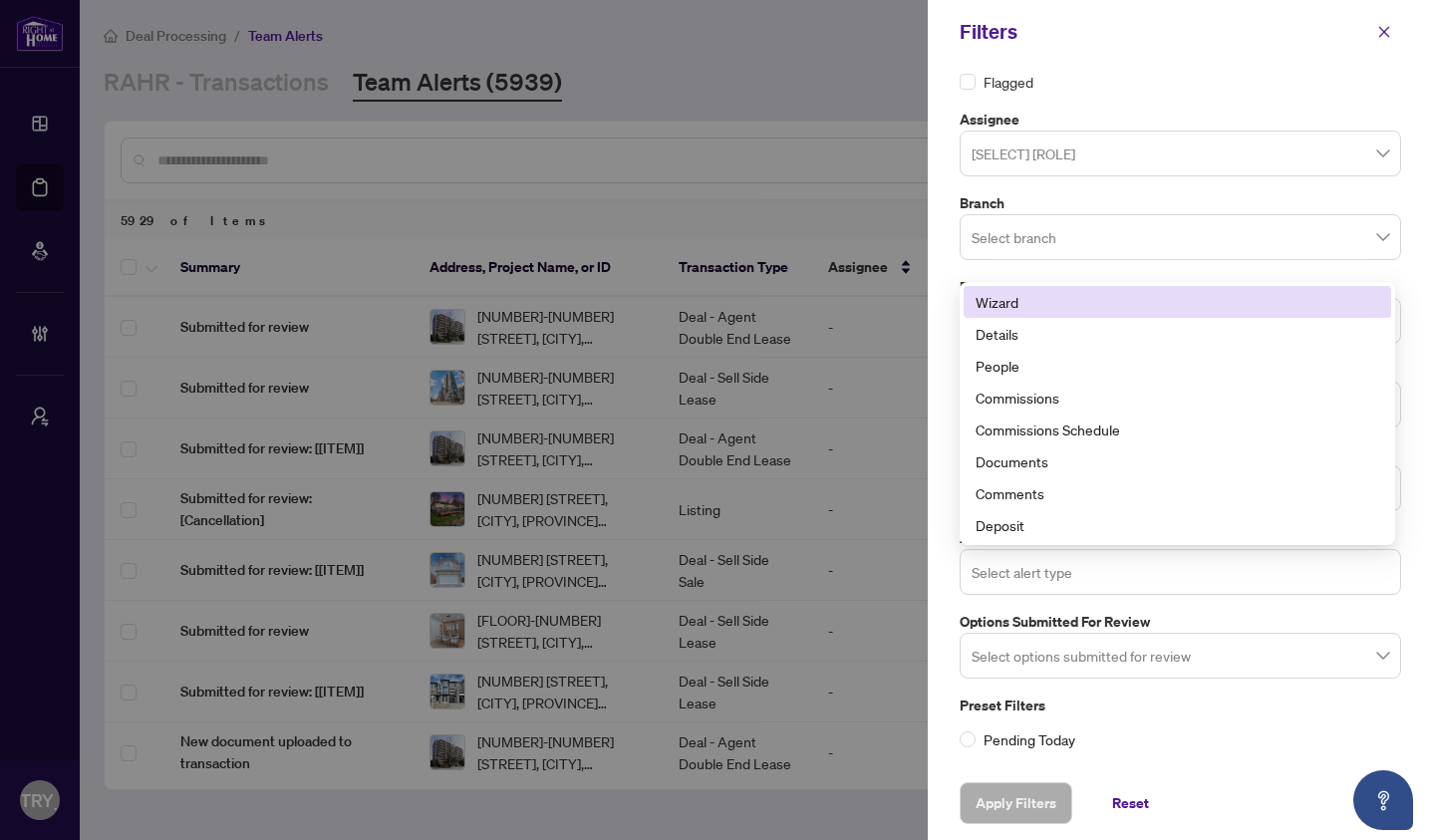 click on "Select alert type" at bounding box center (1180, 572) 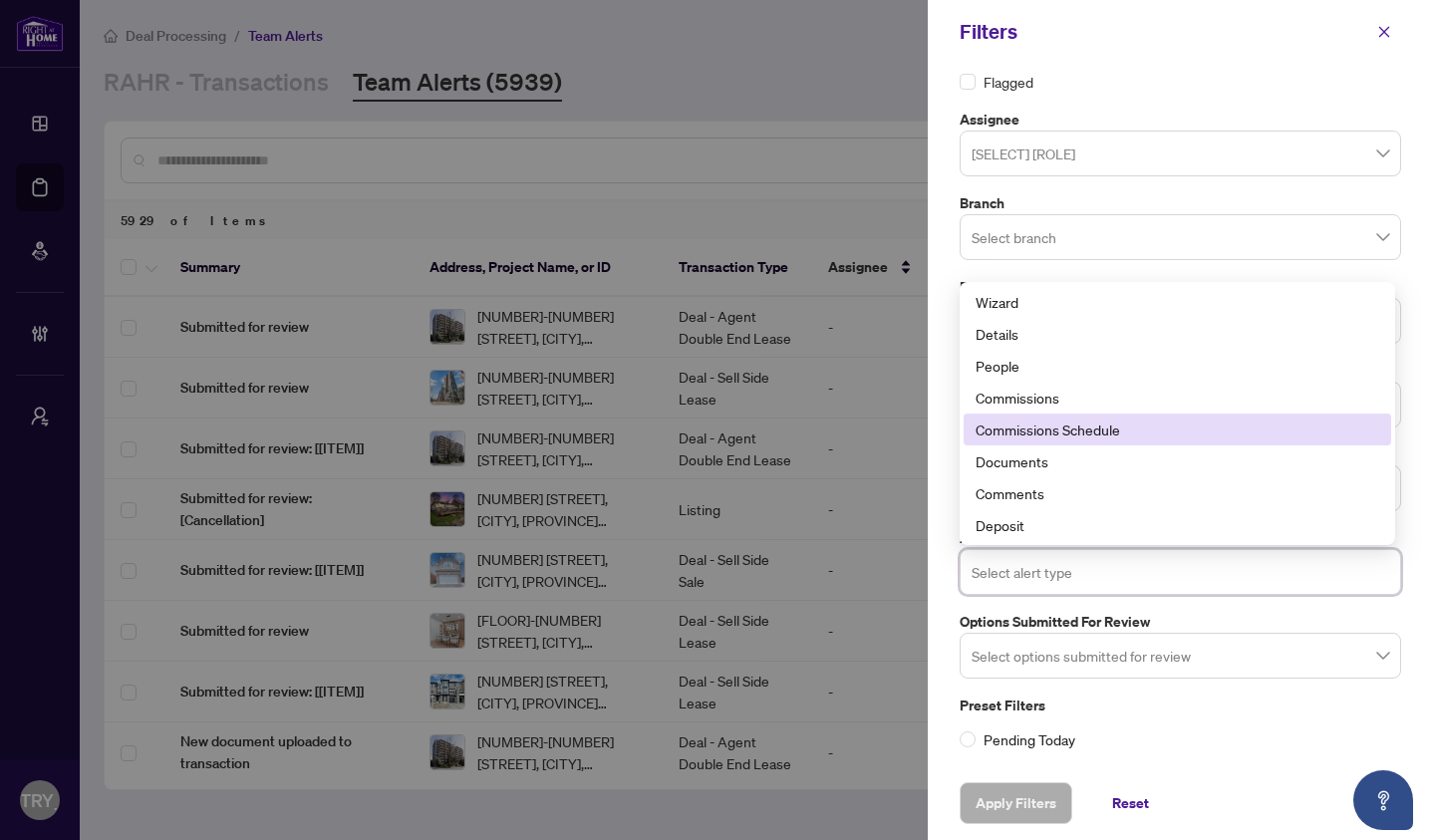 scroll, scrollTop: 0, scrollLeft: 0, axis: both 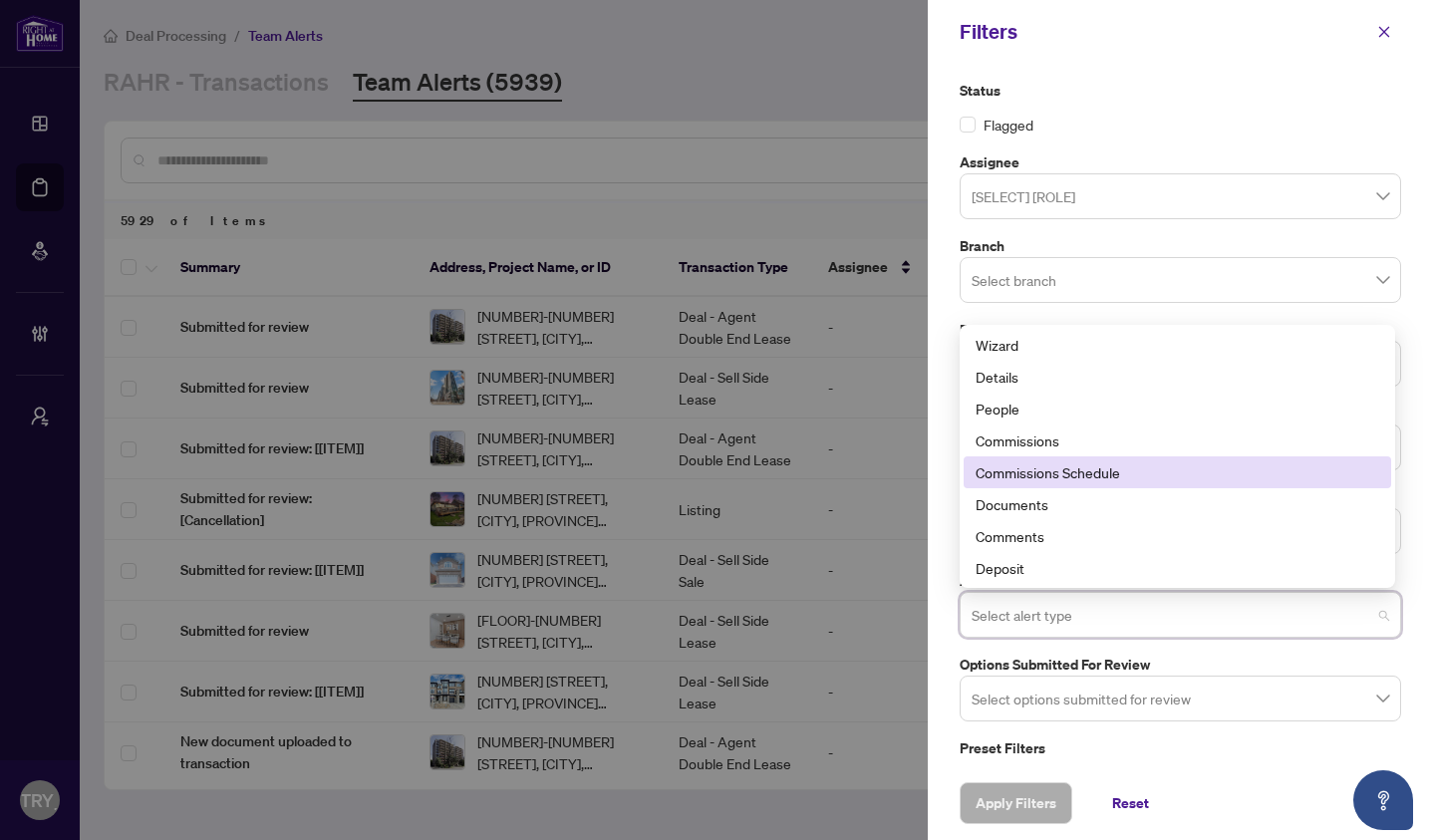 click on "Status Flagged Assignee   Select Assignee Branch   Select branch Date Added Closing Date Transaction Type   Select transaction type Alert Type   Select alert type Commissions Schedule Documents Wizard Details People Commissions Commissions Schedule Documents Comments Deposit Options Submitted for Review   Select options submitted for review Preset Filters Pending Today" at bounding box center (1180, 415) 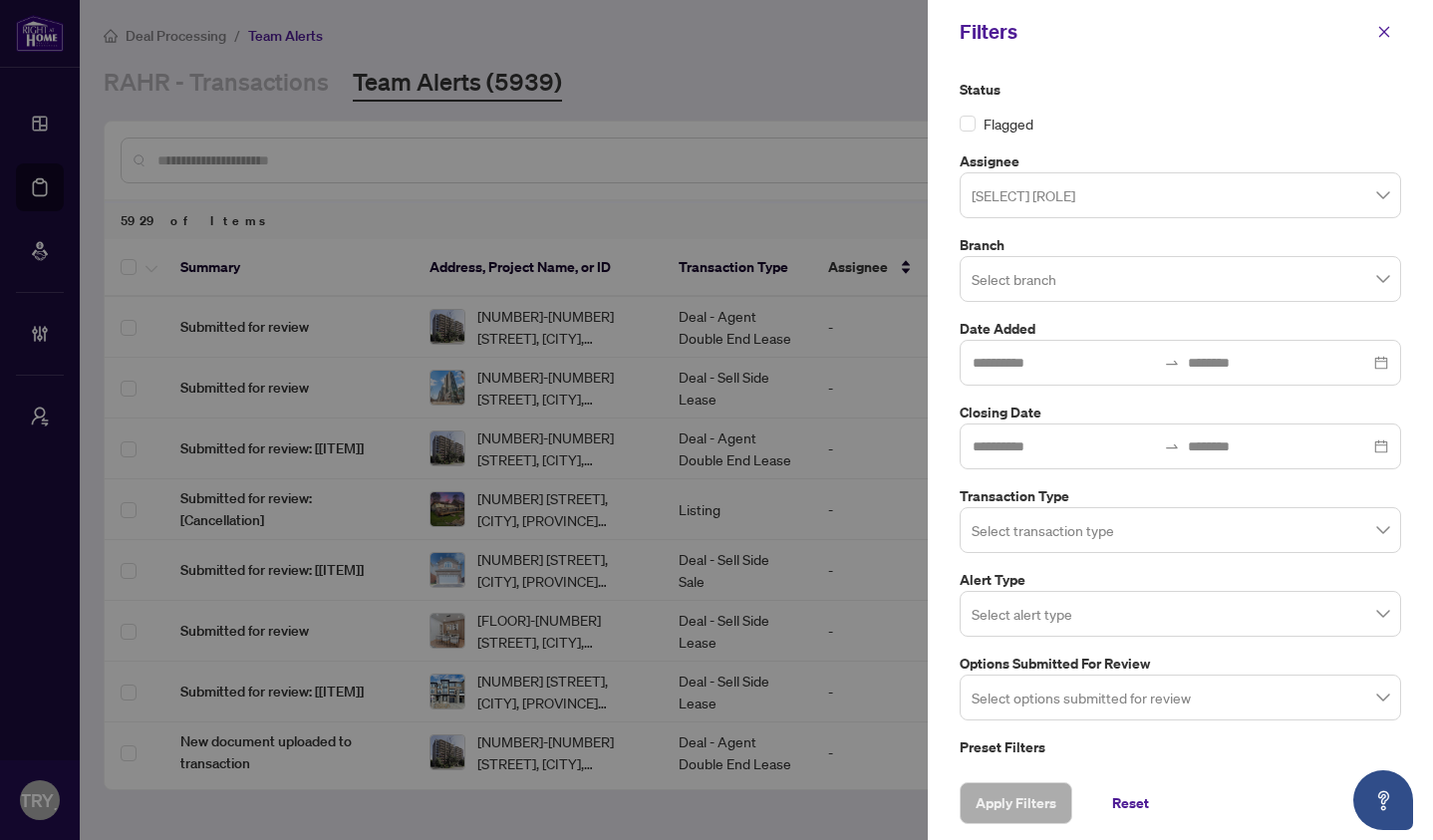 scroll, scrollTop: 0, scrollLeft: 0, axis: both 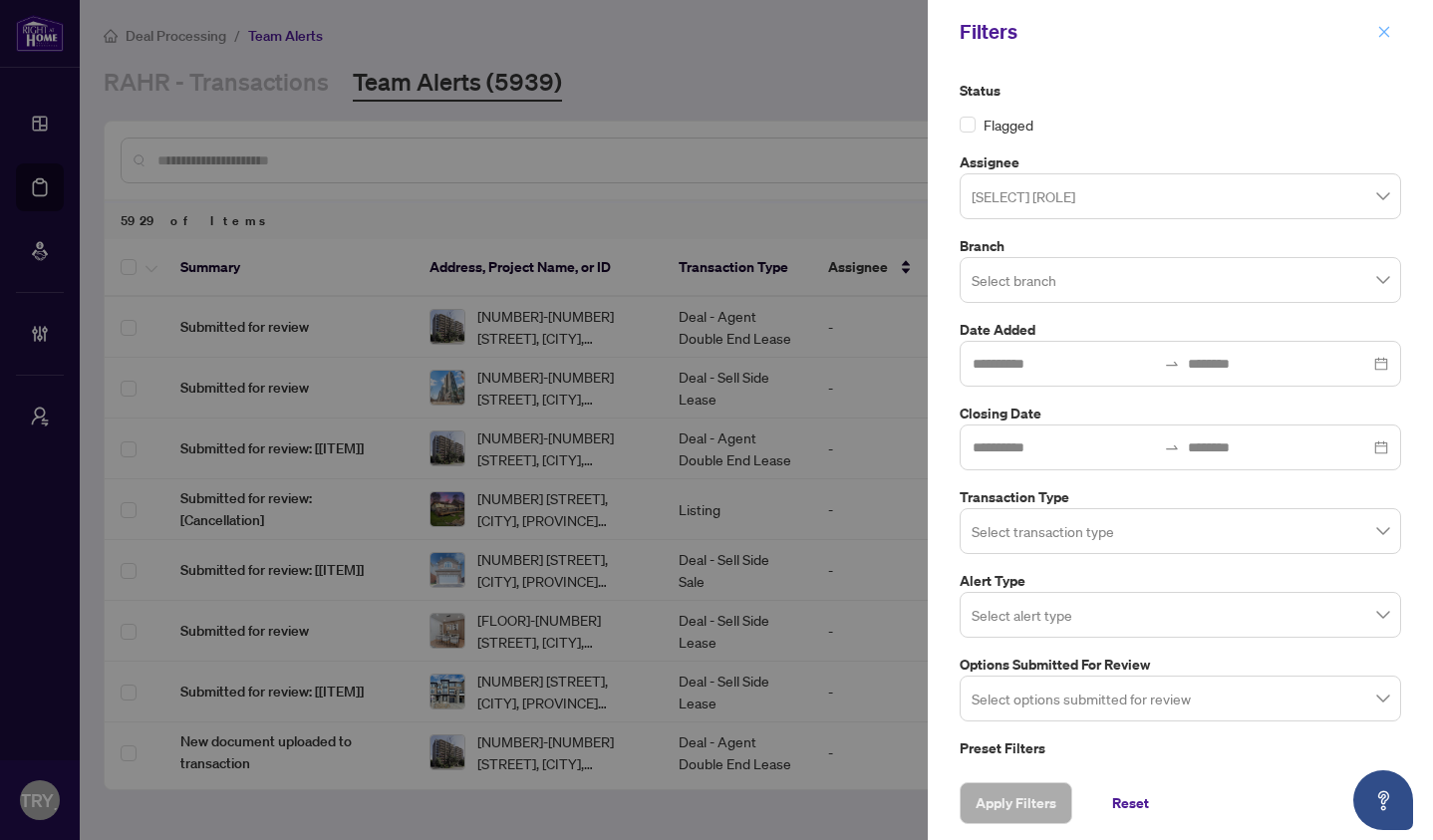 click at bounding box center [1384, 32] 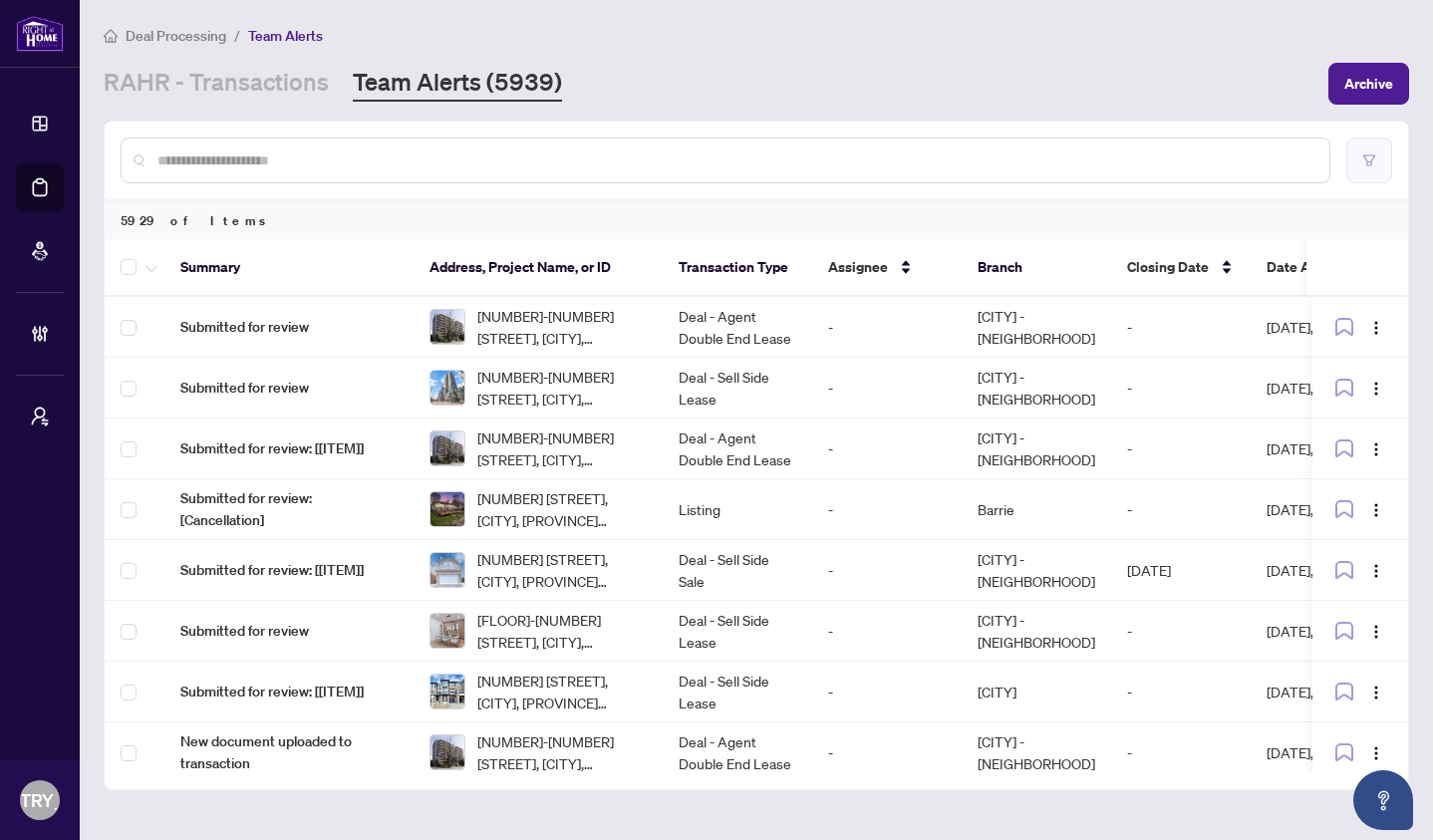 click 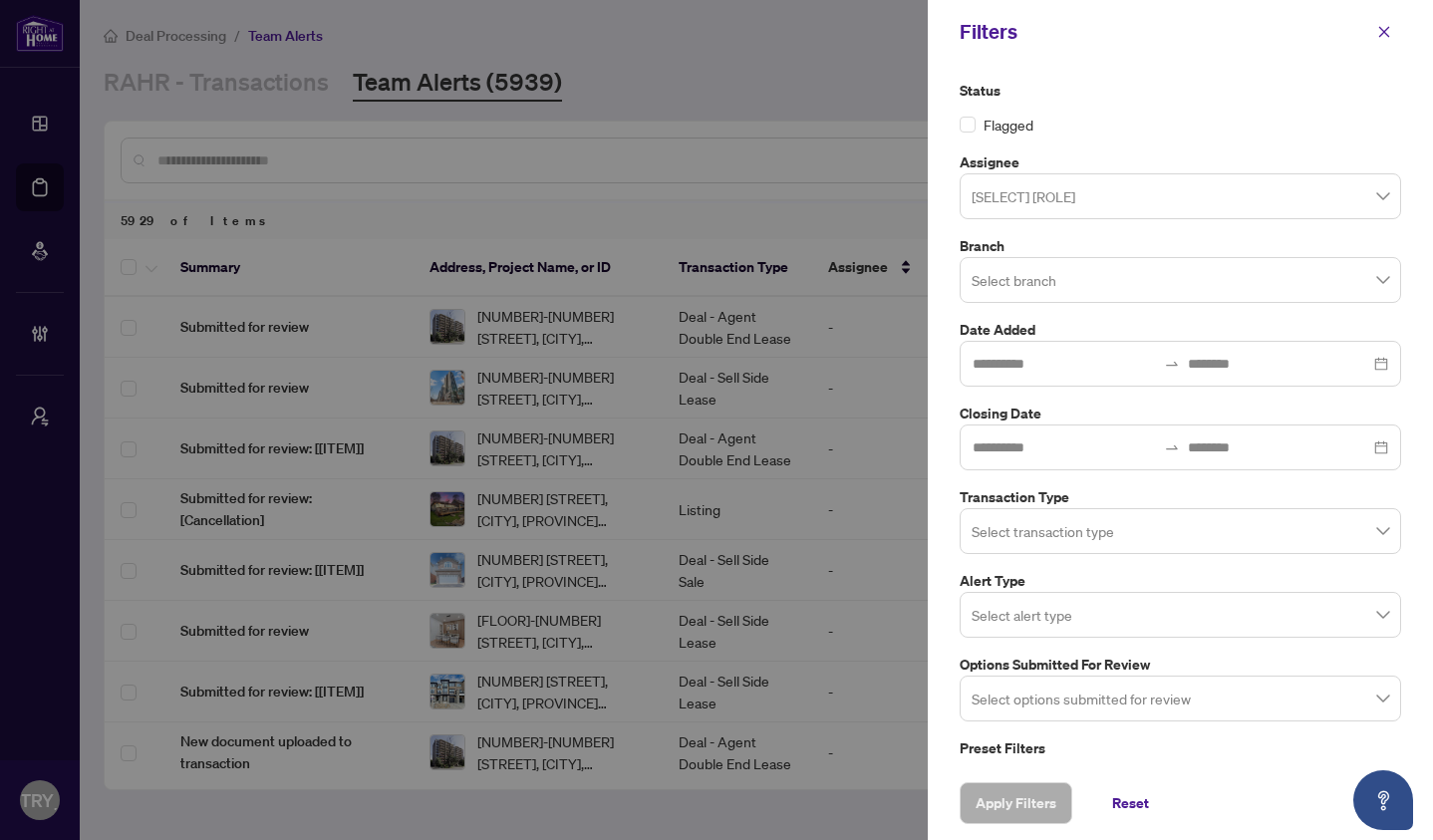 scroll, scrollTop: 43, scrollLeft: 0, axis: vertical 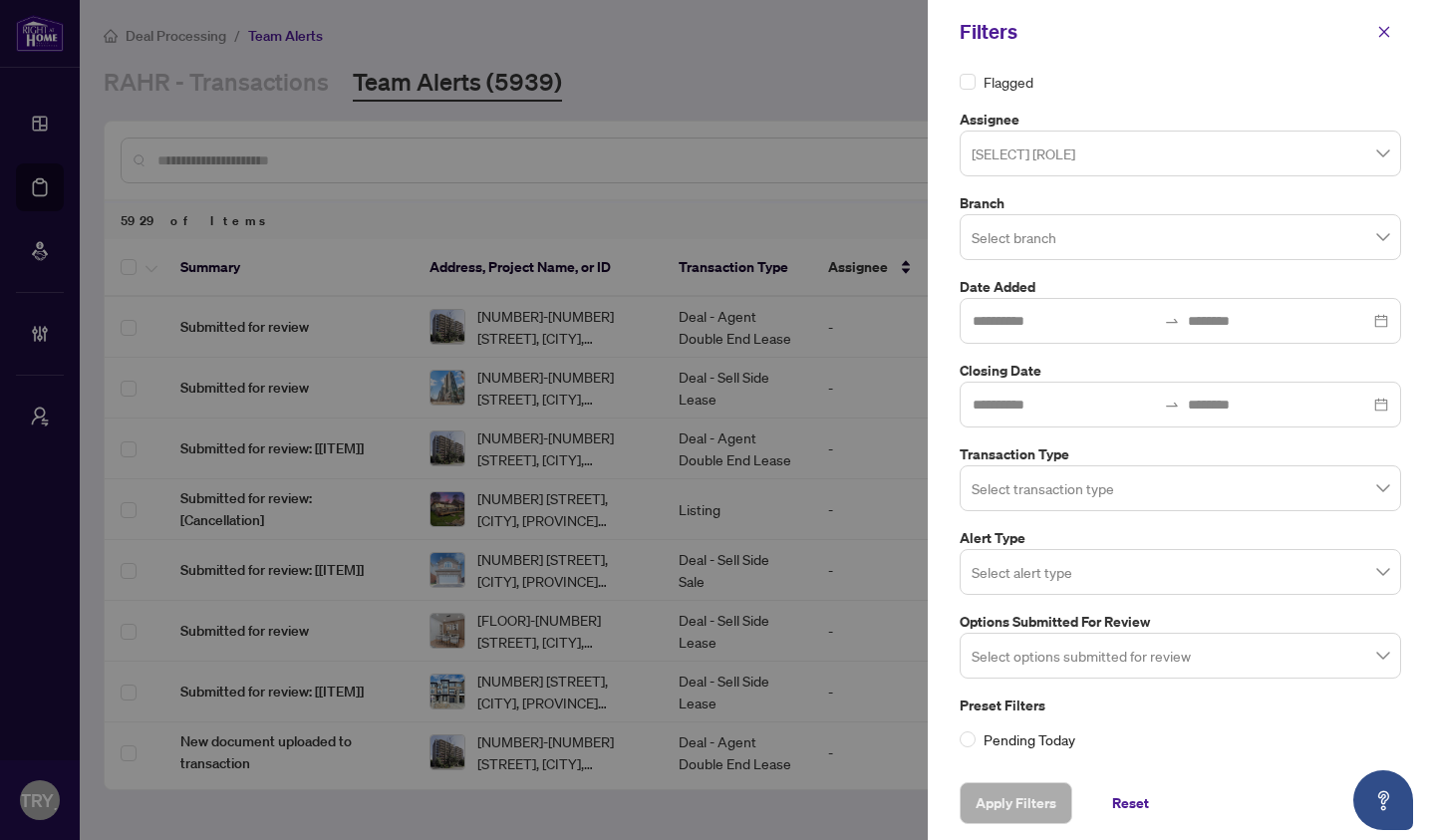 click at bounding box center [1180, 571] 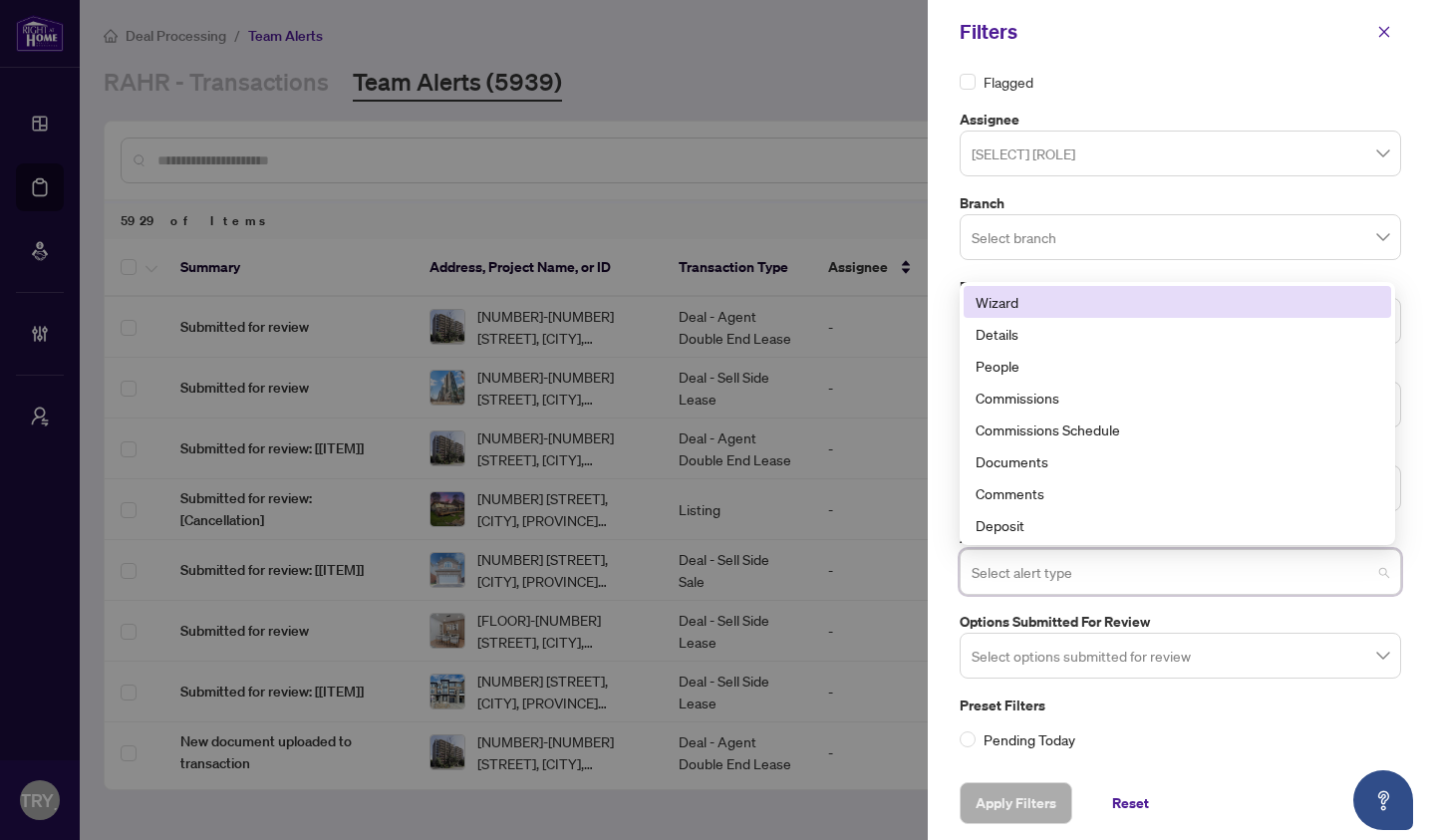 click on "Status Flagged Assignee   Select Assignee Branch   Select branch Date Added Closing Date Transaction Type   Select transaction type Alert Type   Select alert type Wizard Details Wizard Details People Commissions Commissions Schedule Documents Comments Deposit Options Submitted for Review   Select options submitted for review Preset Filters Pending Today" at bounding box center (1180, 415) 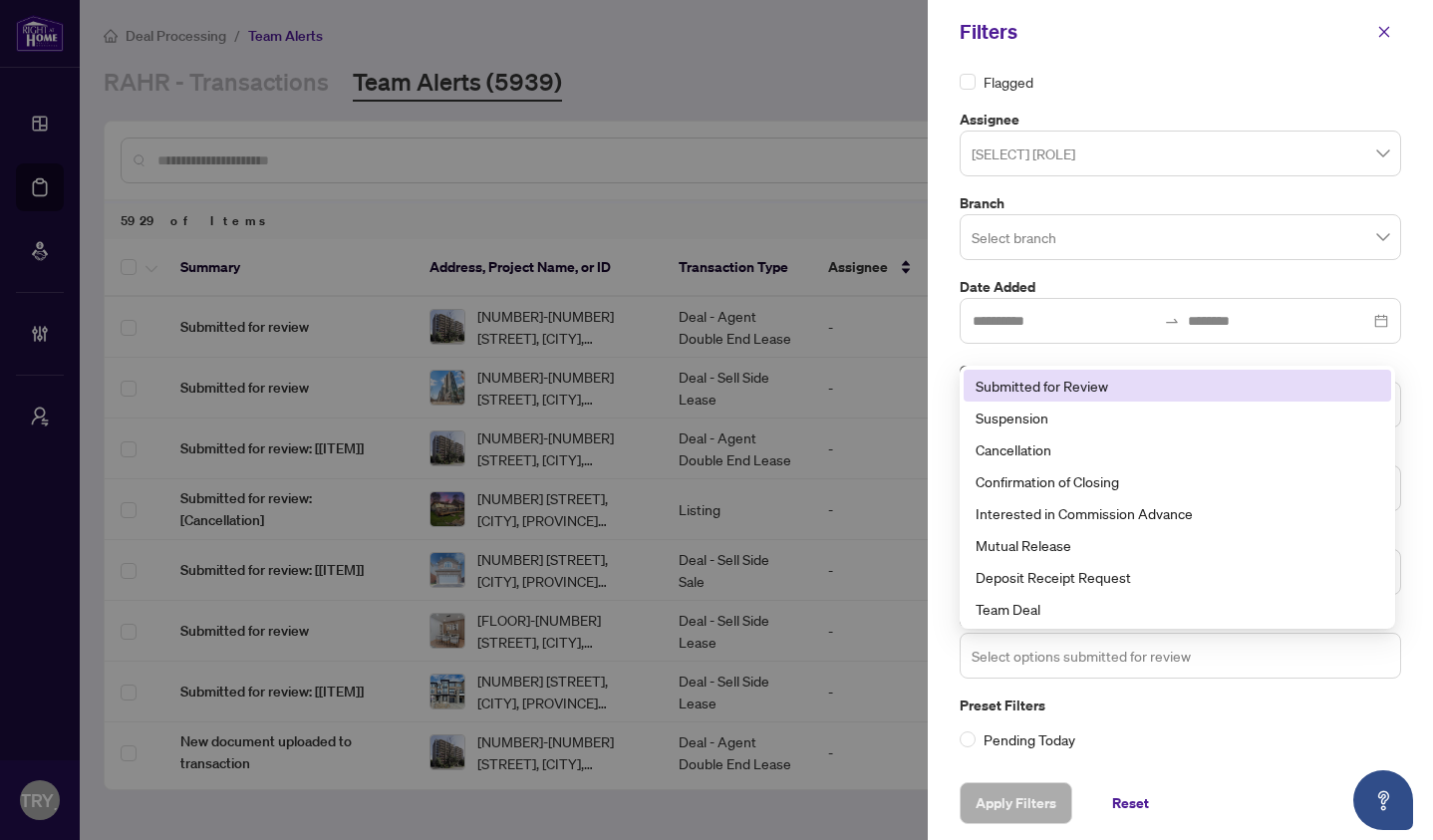 click at bounding box center [1180, 655] 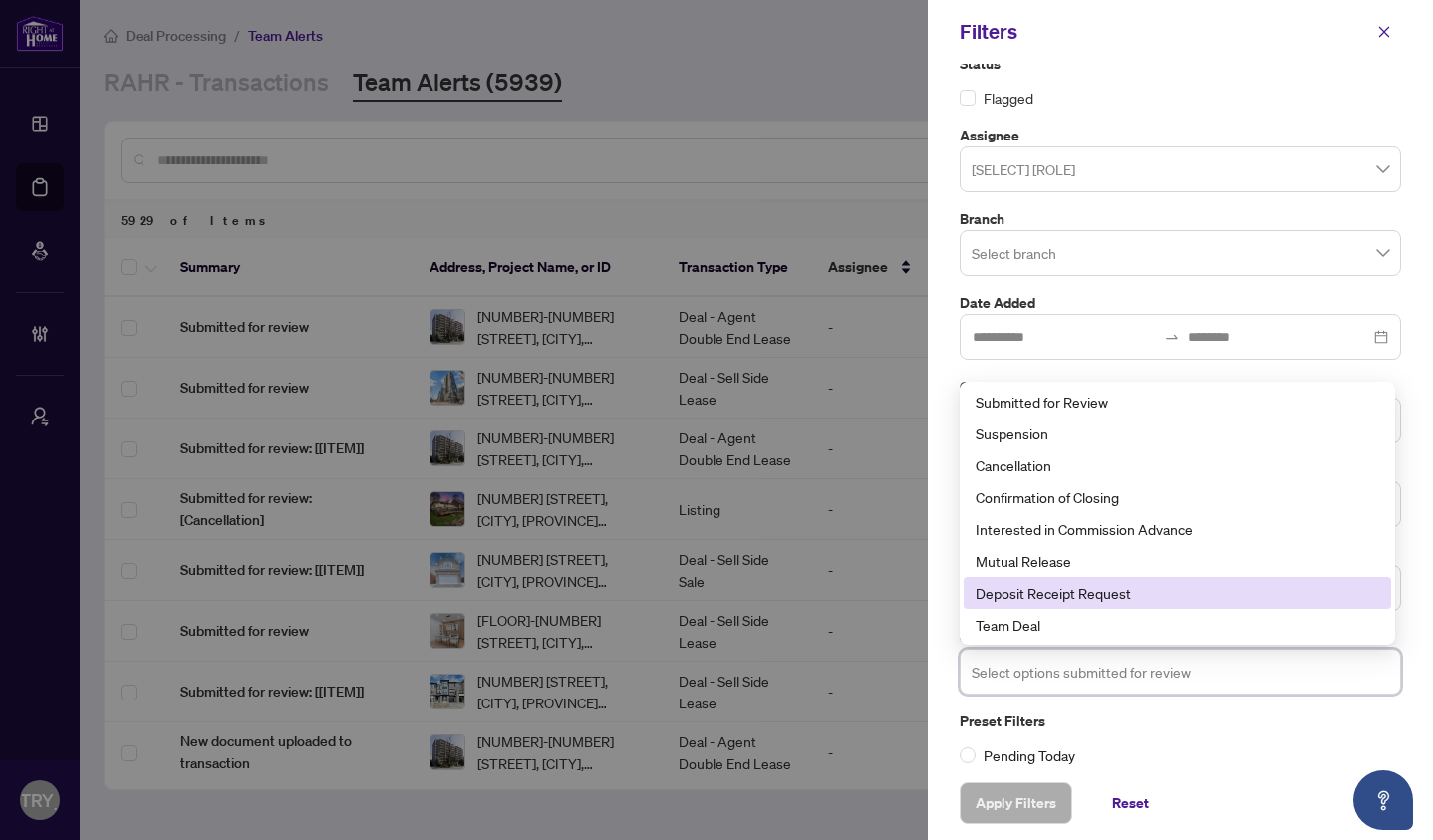 scroll, scrollTop: 43, scrollLeft: 0, axis: vertical 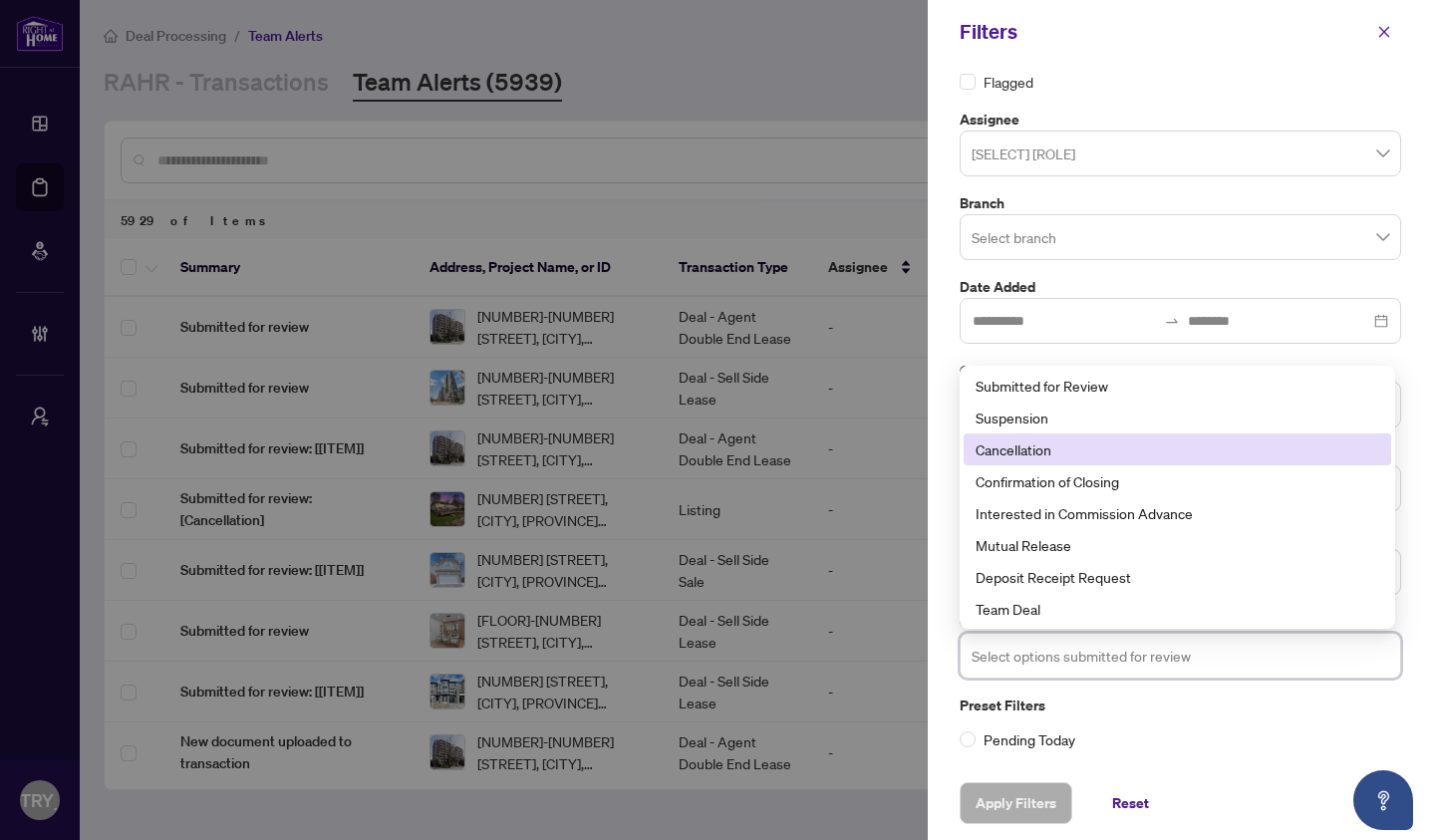 click on "Cancellation" at bounding box center (1177, 449) 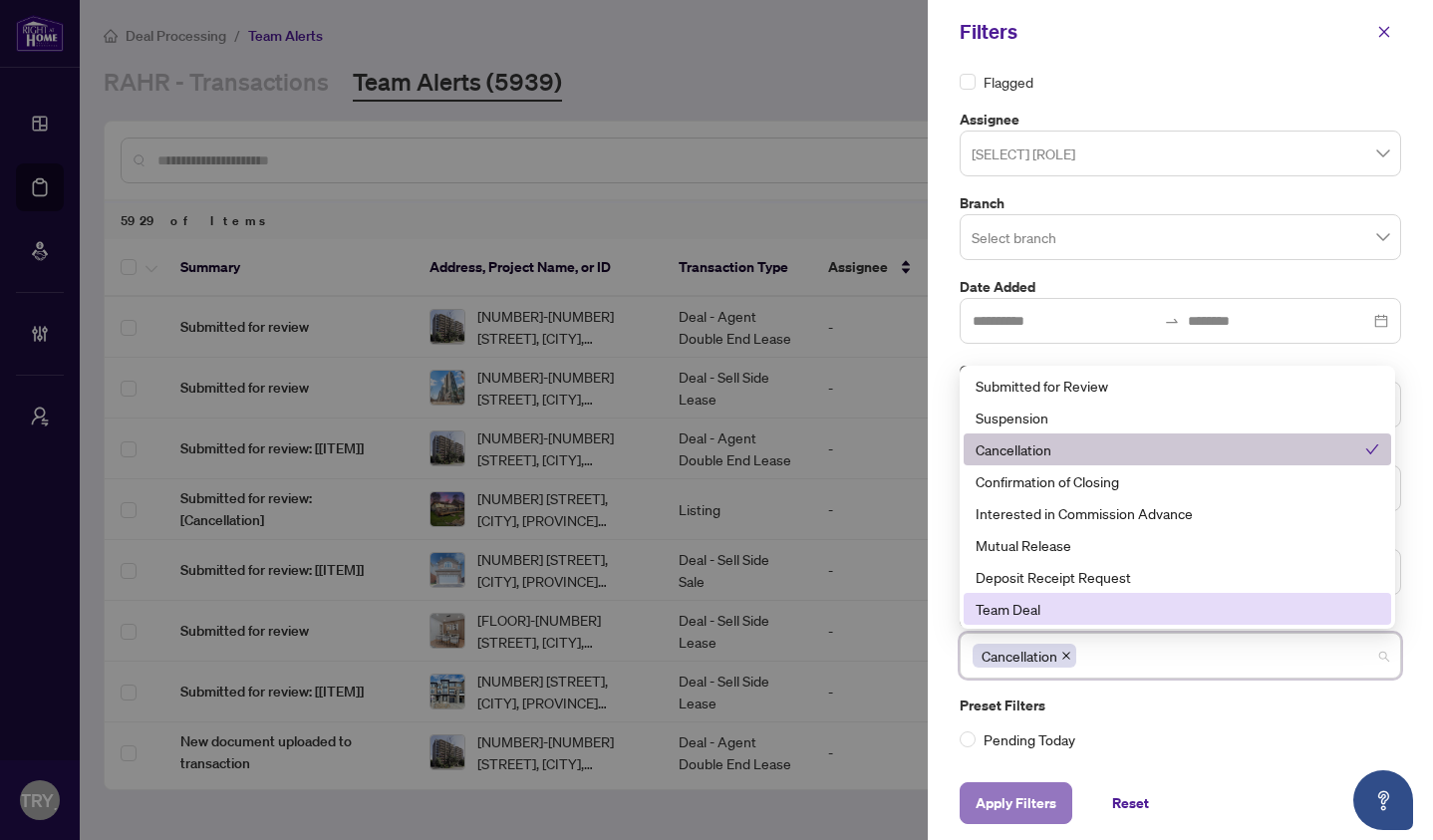 click on "Apply Filters" at bounding box center (1015, 803) 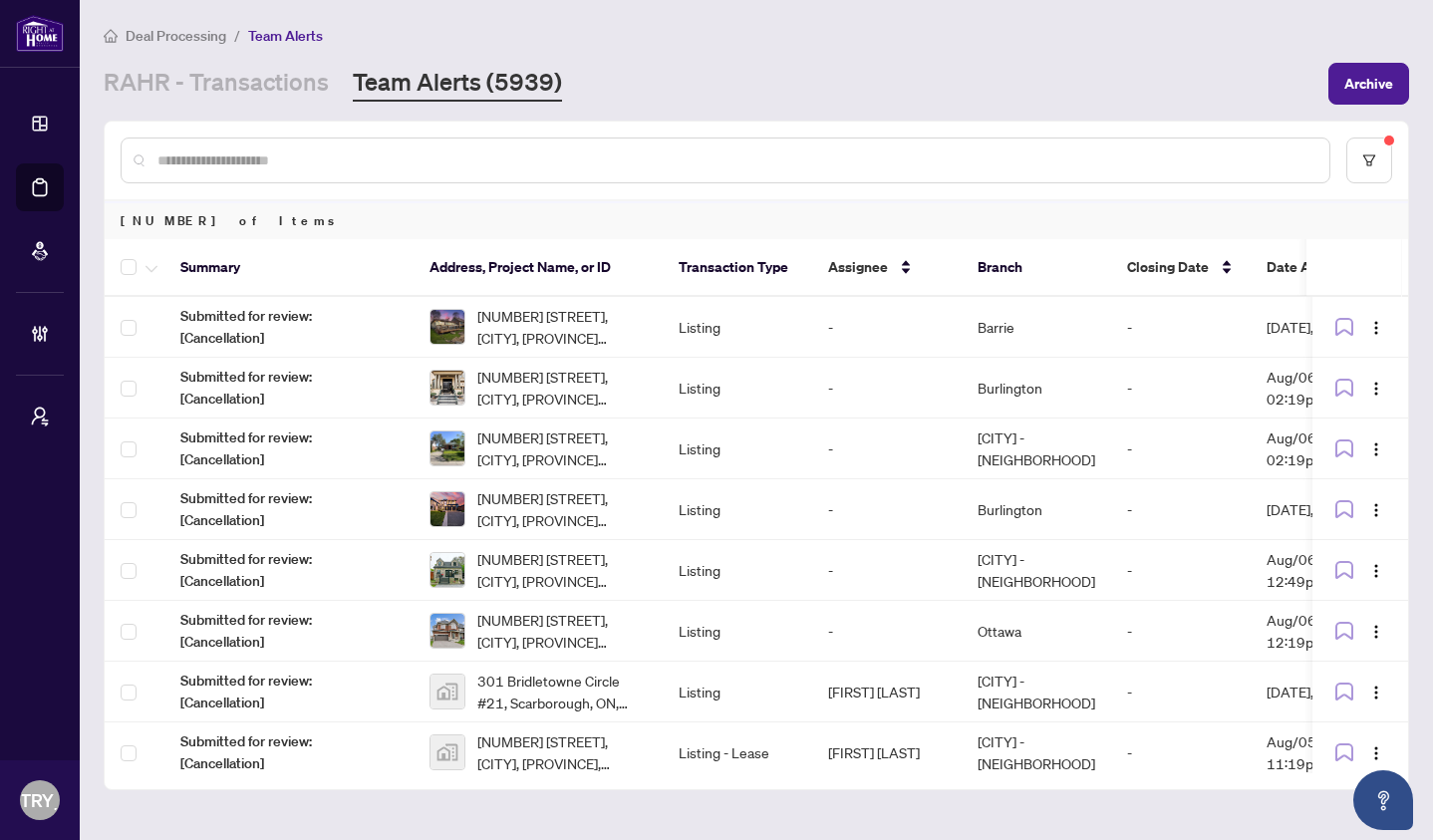 scroll, scrollTop: 0, scrollLeft: 68, axis: horizontal 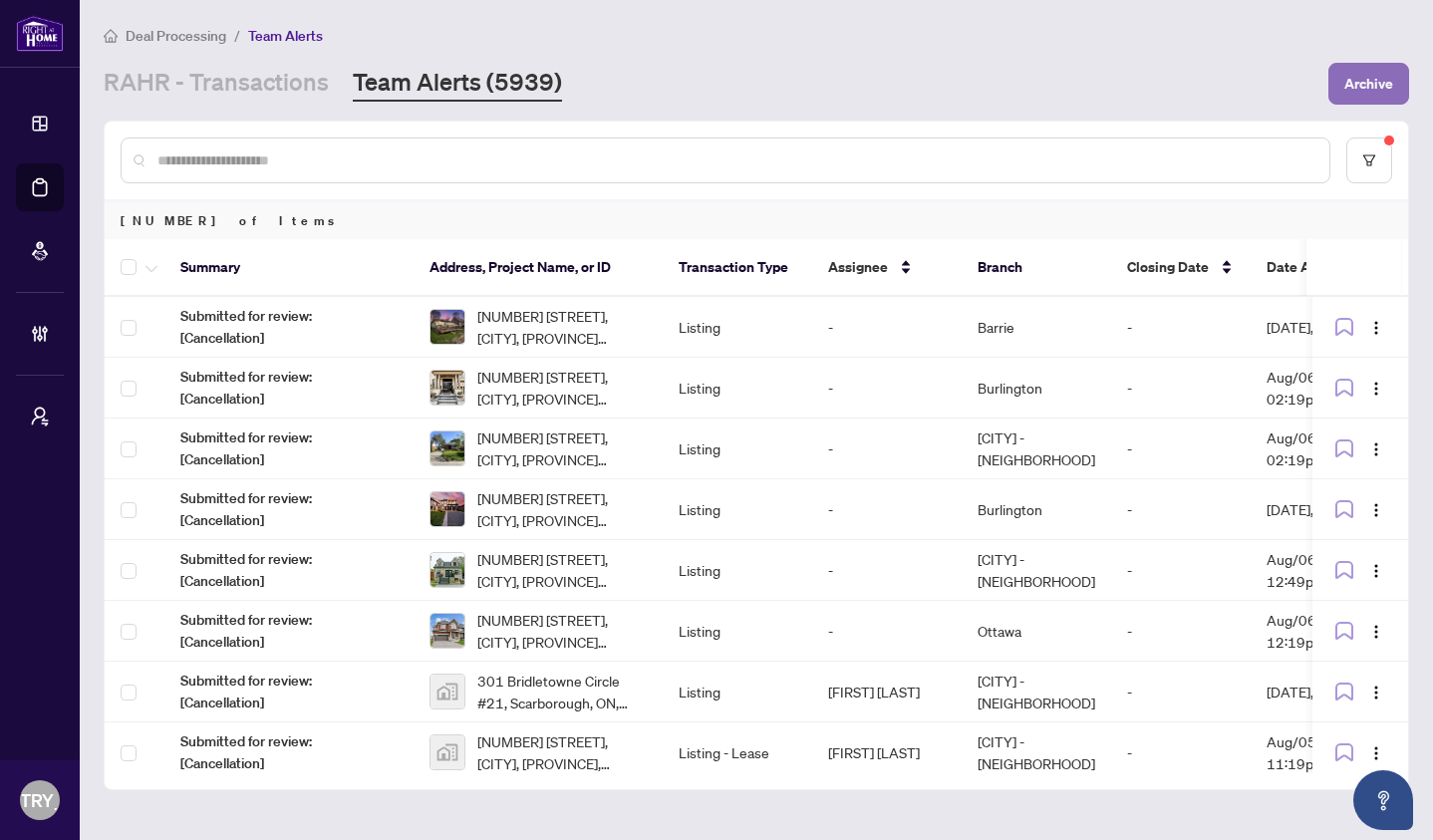 click on "Archive" at bounding box center [1368, 84] 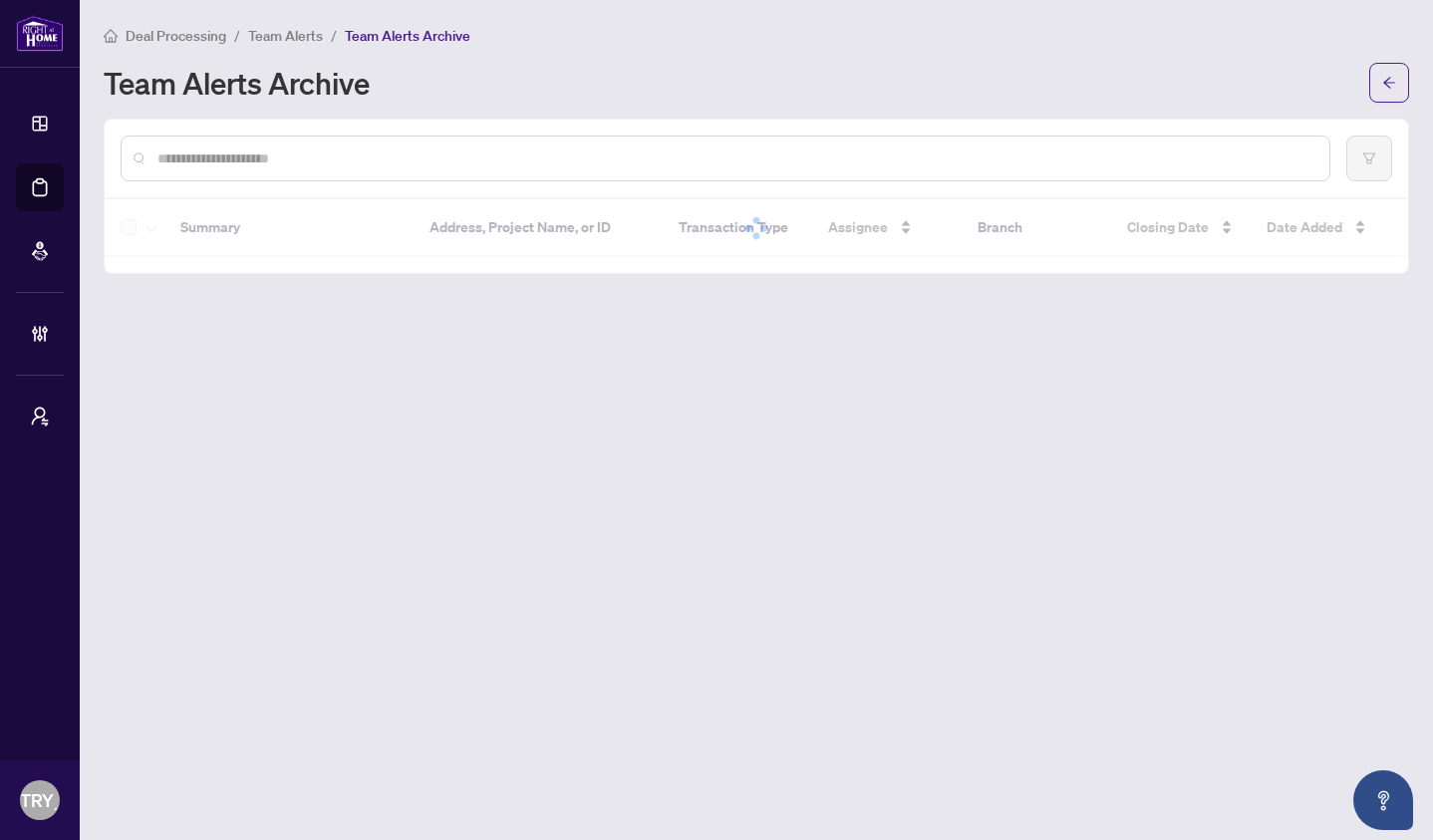 click at bounding box center [735, 158] 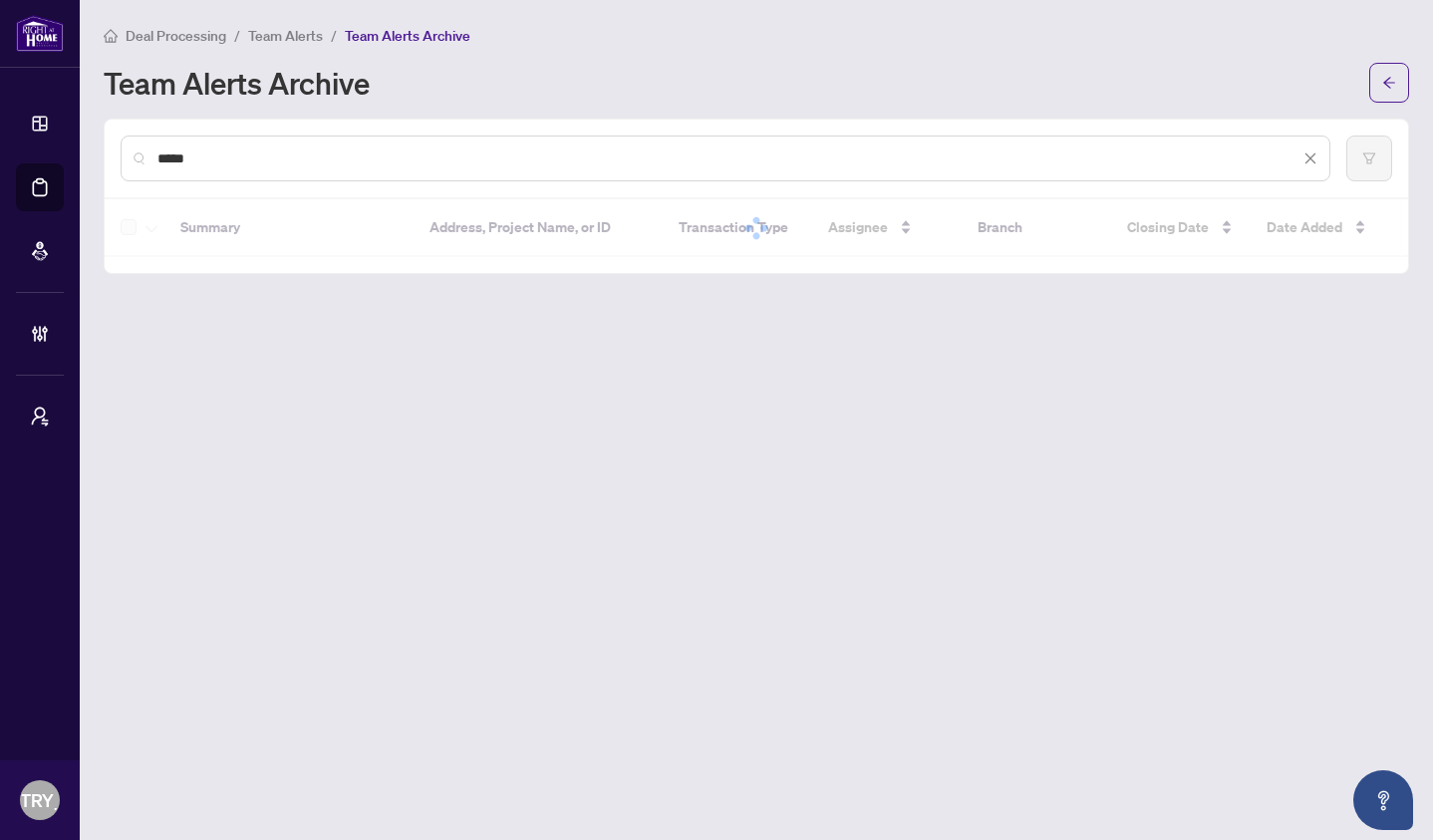 type on "*****" 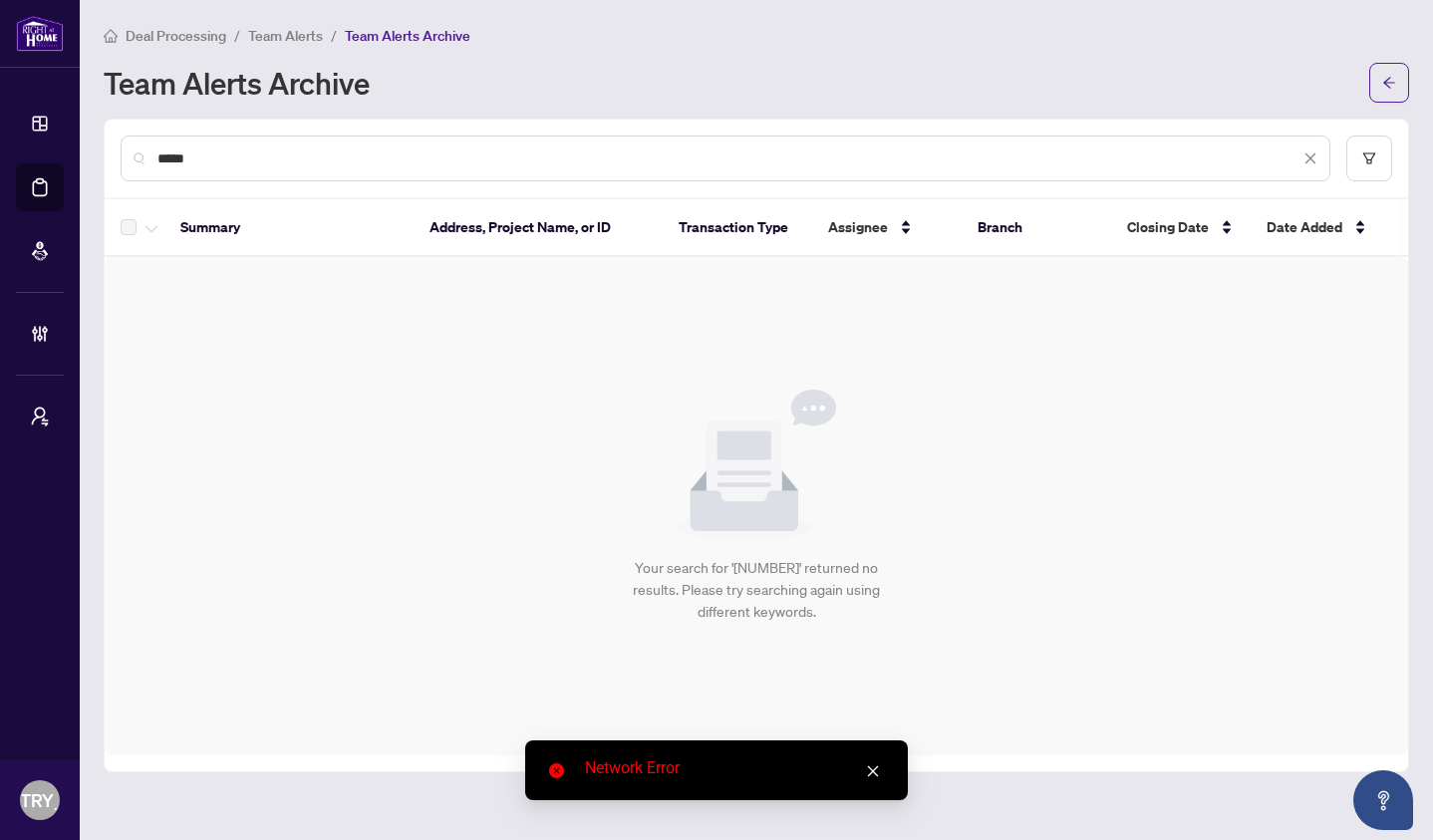 click at bounding box center (873, 771) 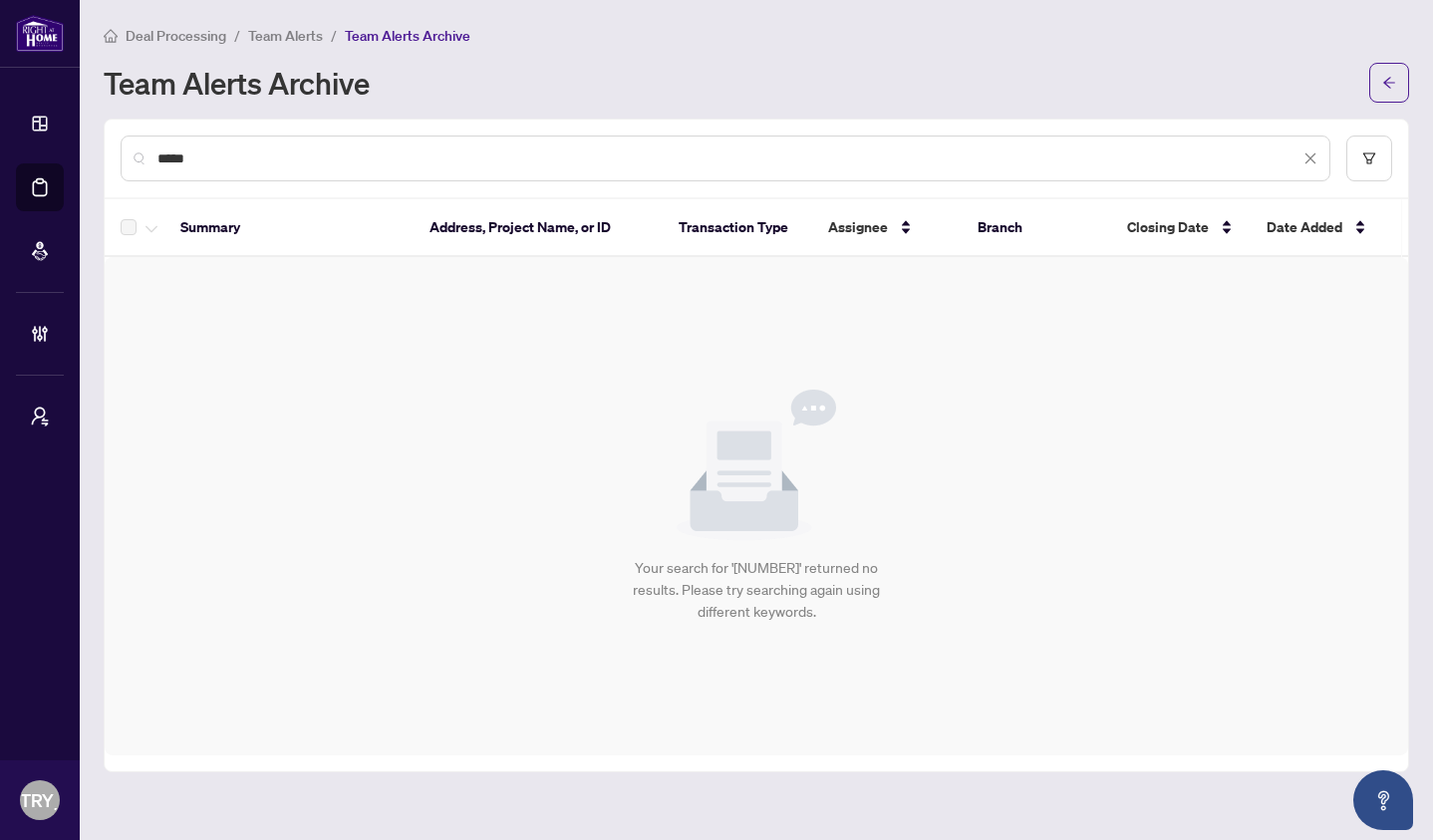 drag, startPoint x: 246, startPoint y: 153, endPoint x: 108, endPoint y: 144, distance: 138.29317 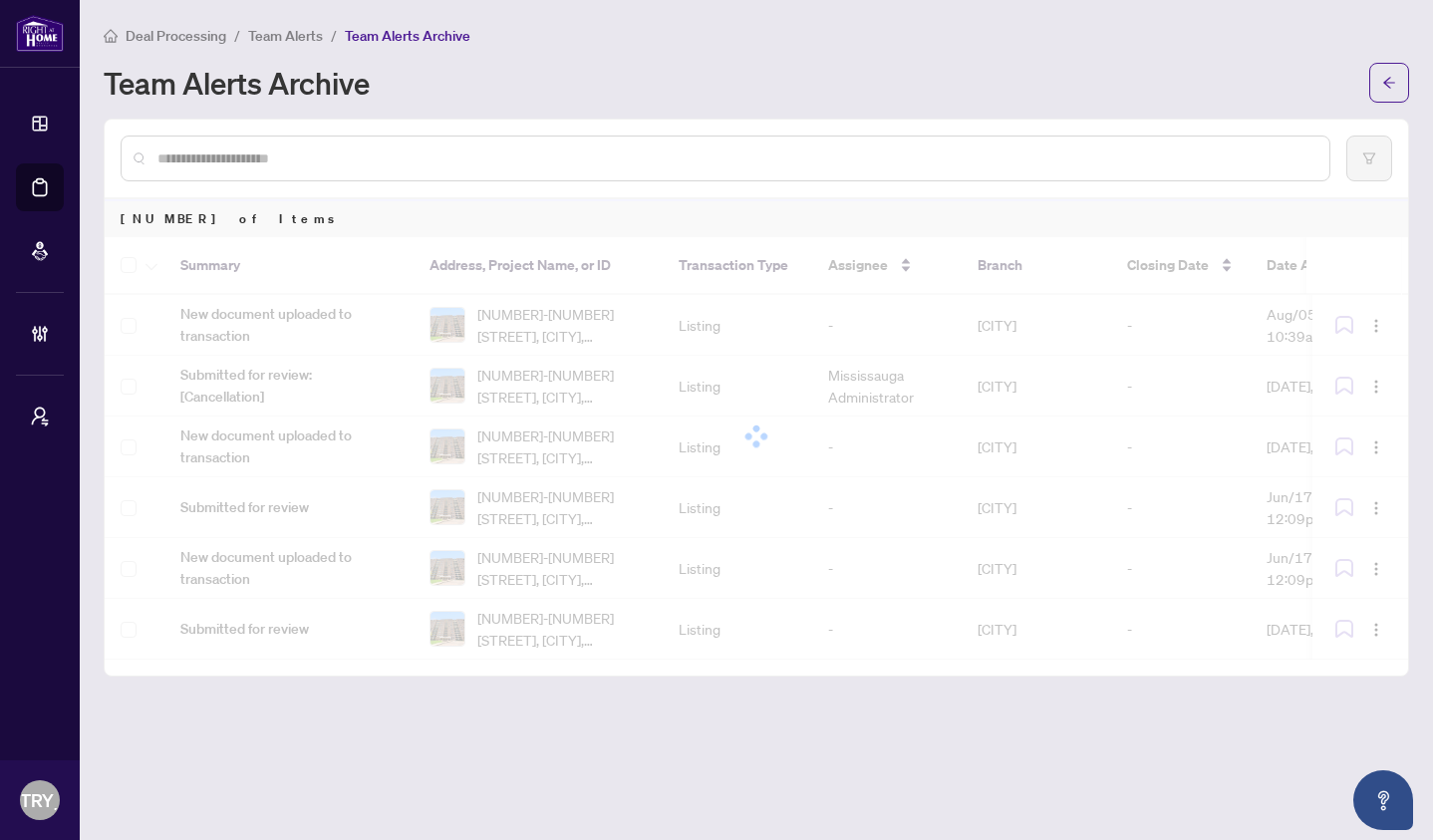 type 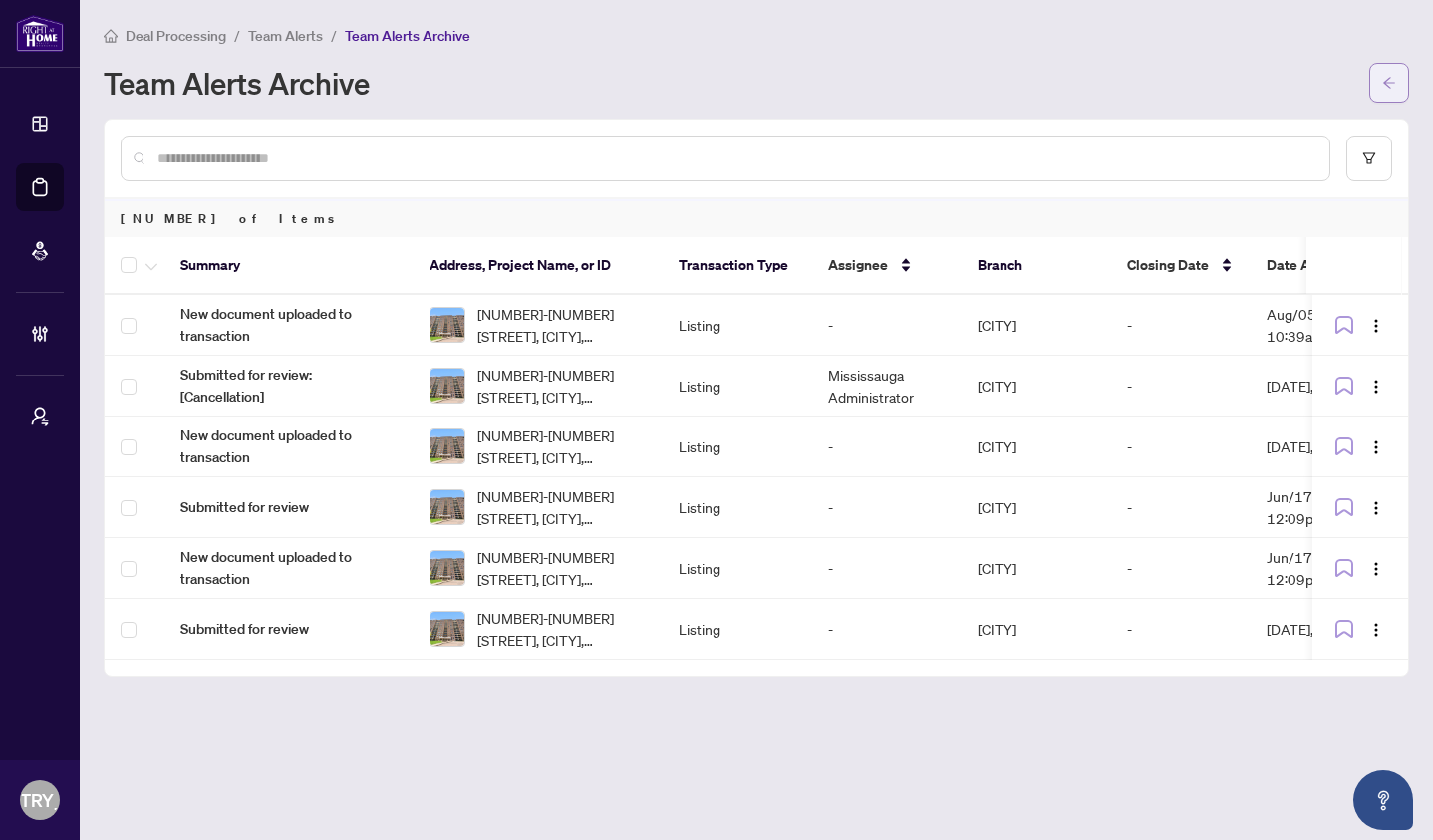 click 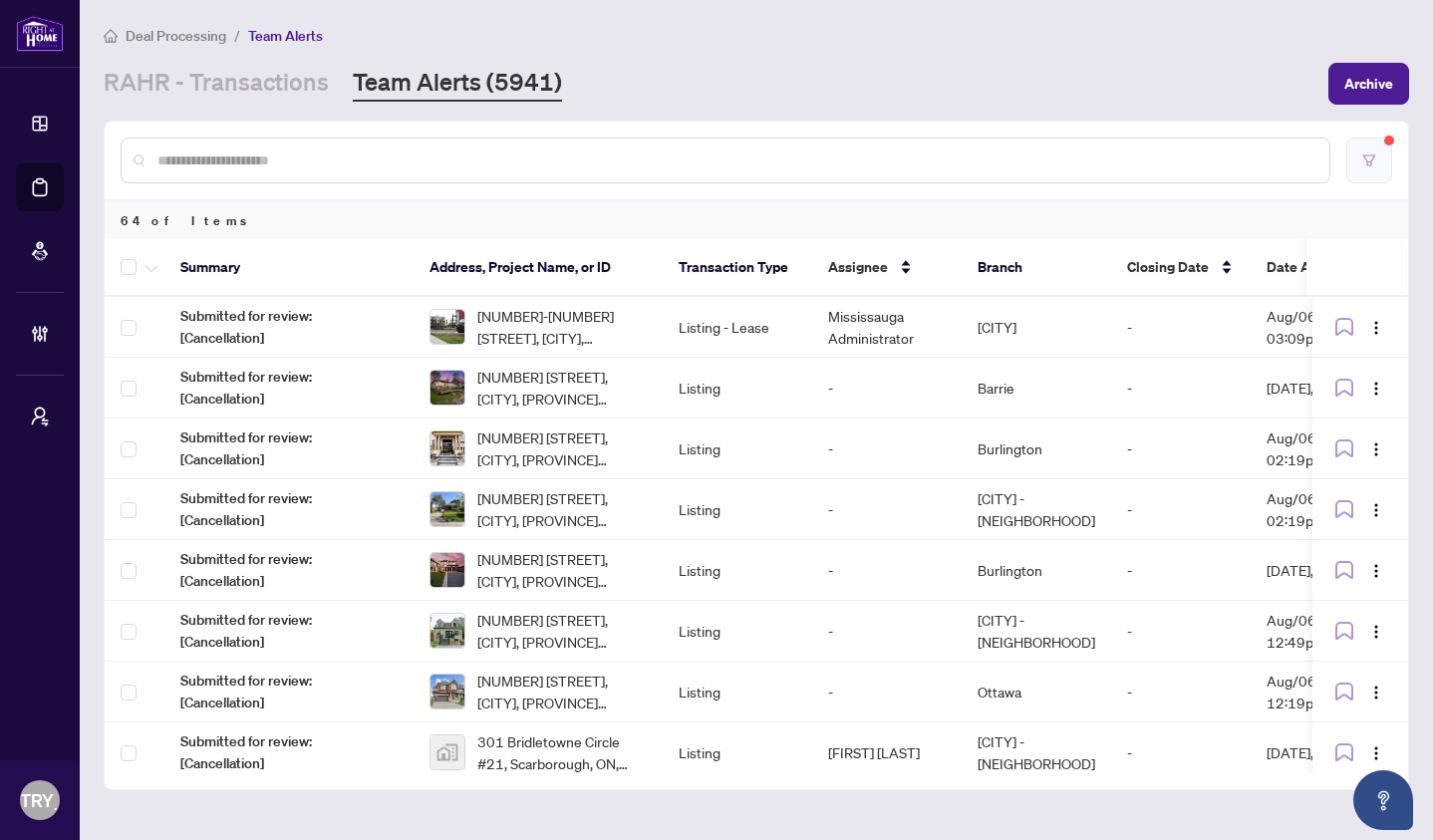 click at bounding box center (1369, 160) 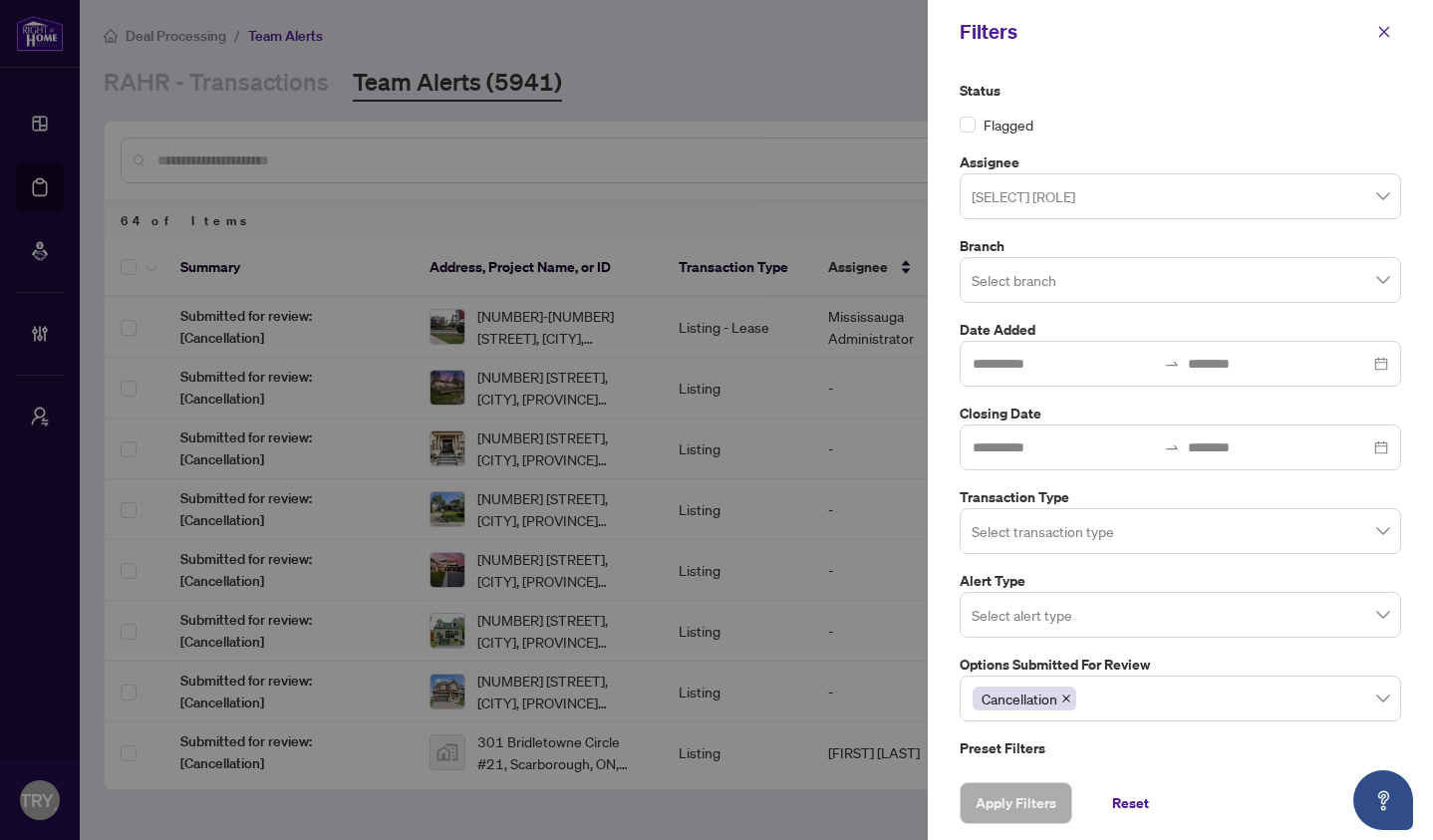 scroll, scrollTop: 43, scrollLeft: 0, axis: vertical 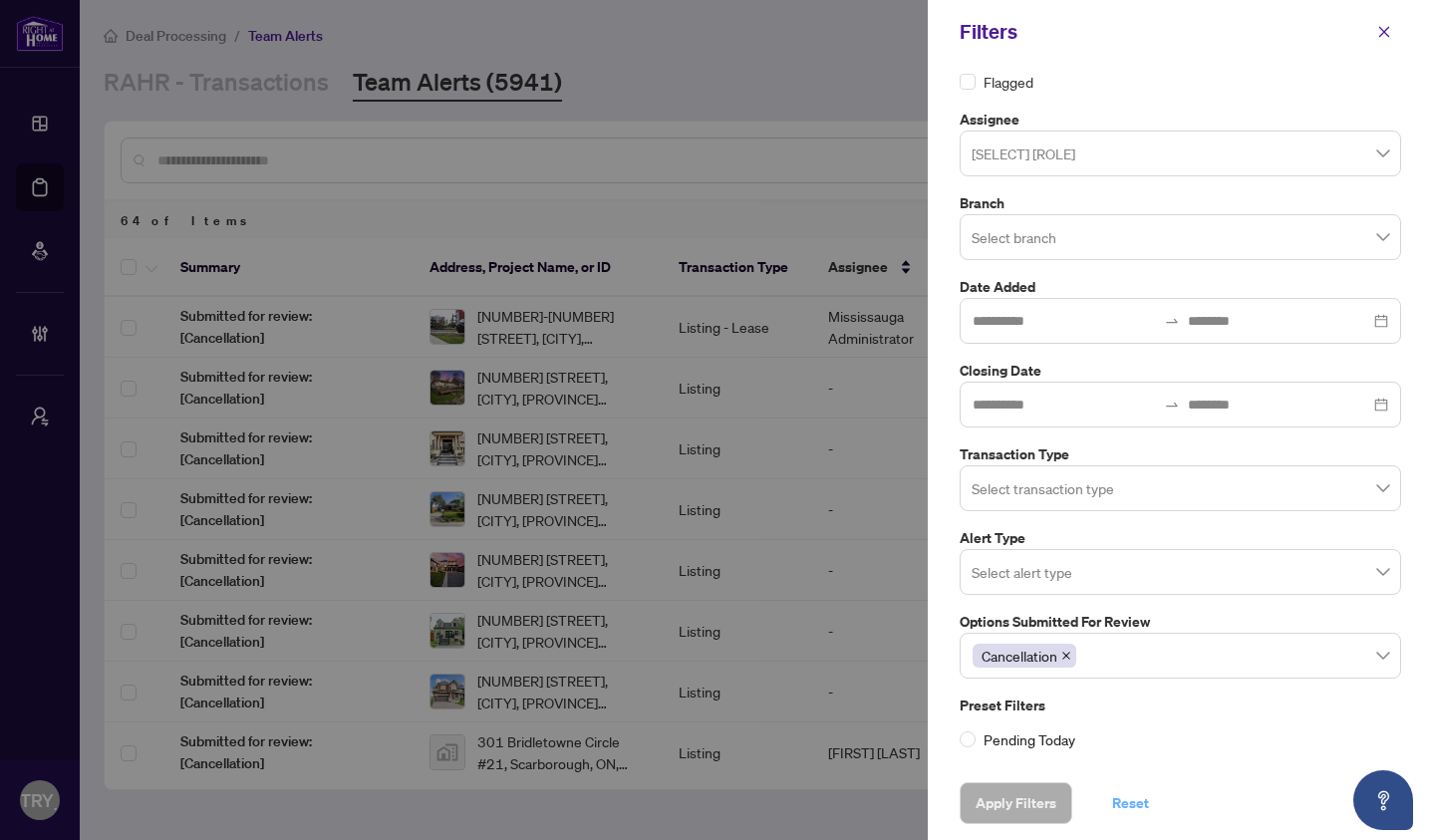 click on "Reset" at bounding box center [1130, 803] 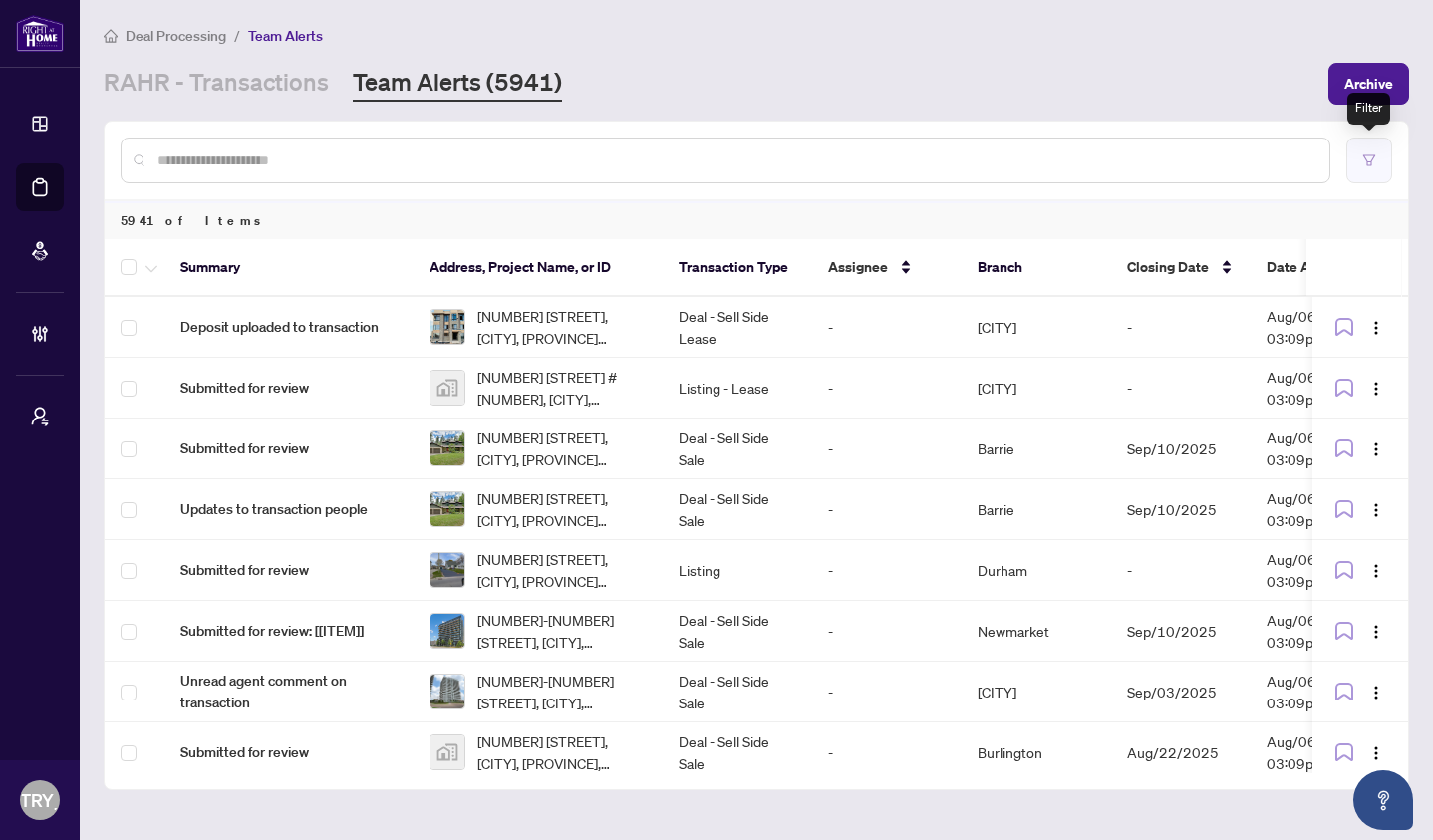 click at bounding box center (1369, 160) 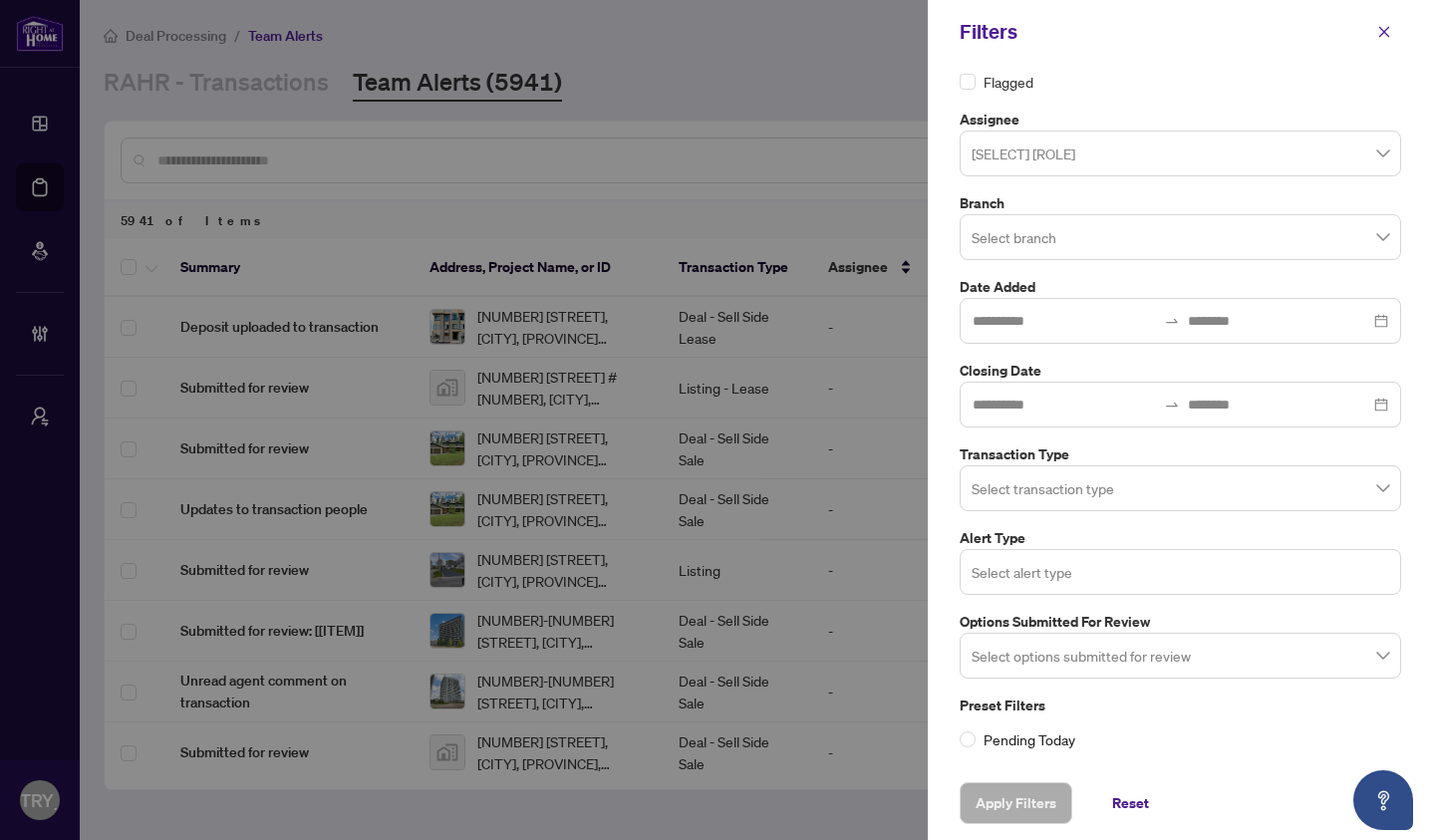 click at bounding box center (1180, 571) 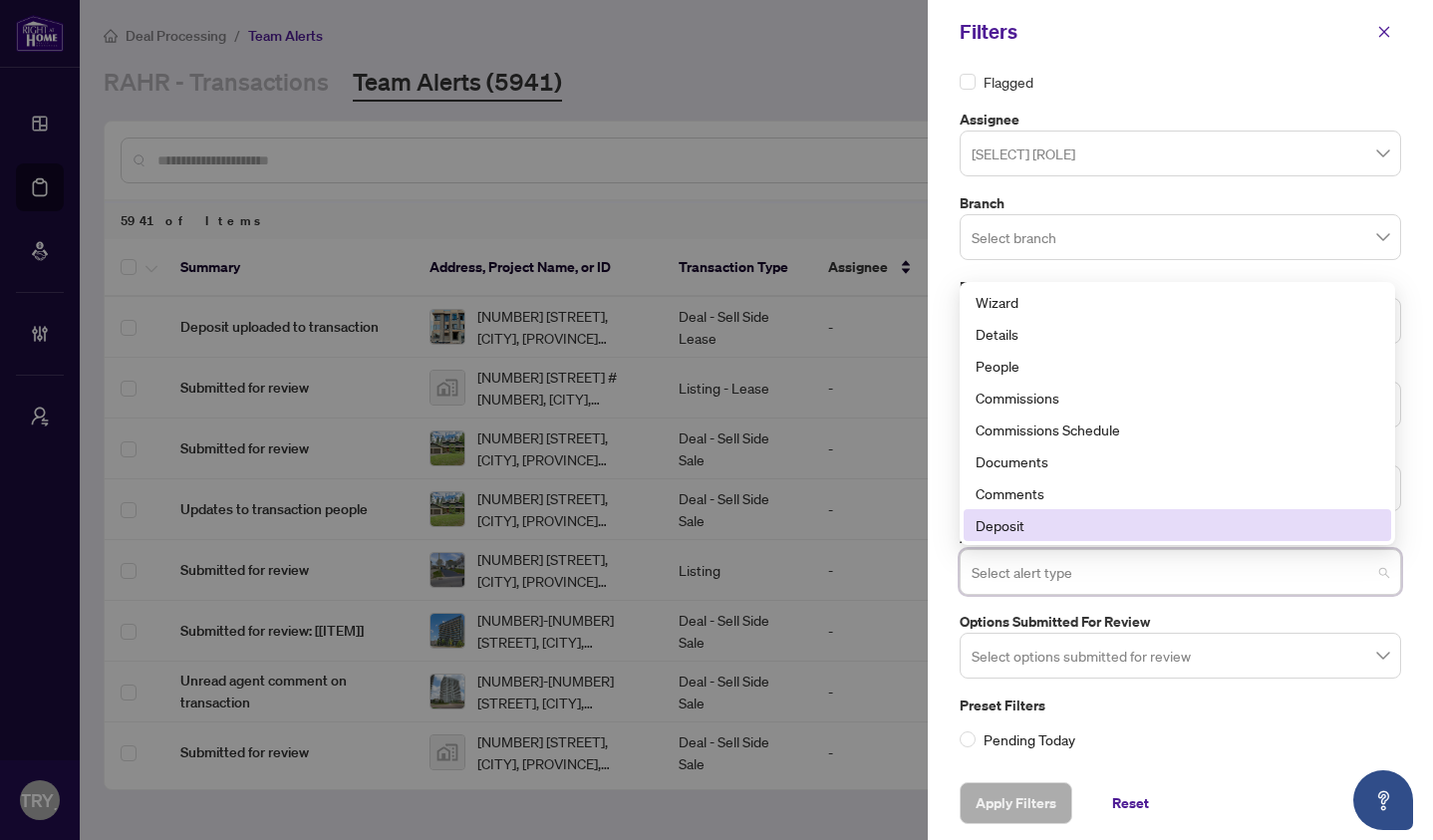 click on "Status Flagged Assignee   Select Assignee Branch   Select branch Date Added Closing Date Transaction Type   Select transaction type Alert Type   Select alert type Comments Deposit Wizard Details People Commissions Commissions Schedule Documents Comments Deposit Options Submitted for Review   Select options submitted for review Preset Filters Pending Today" at bounding box center [1180, 415] 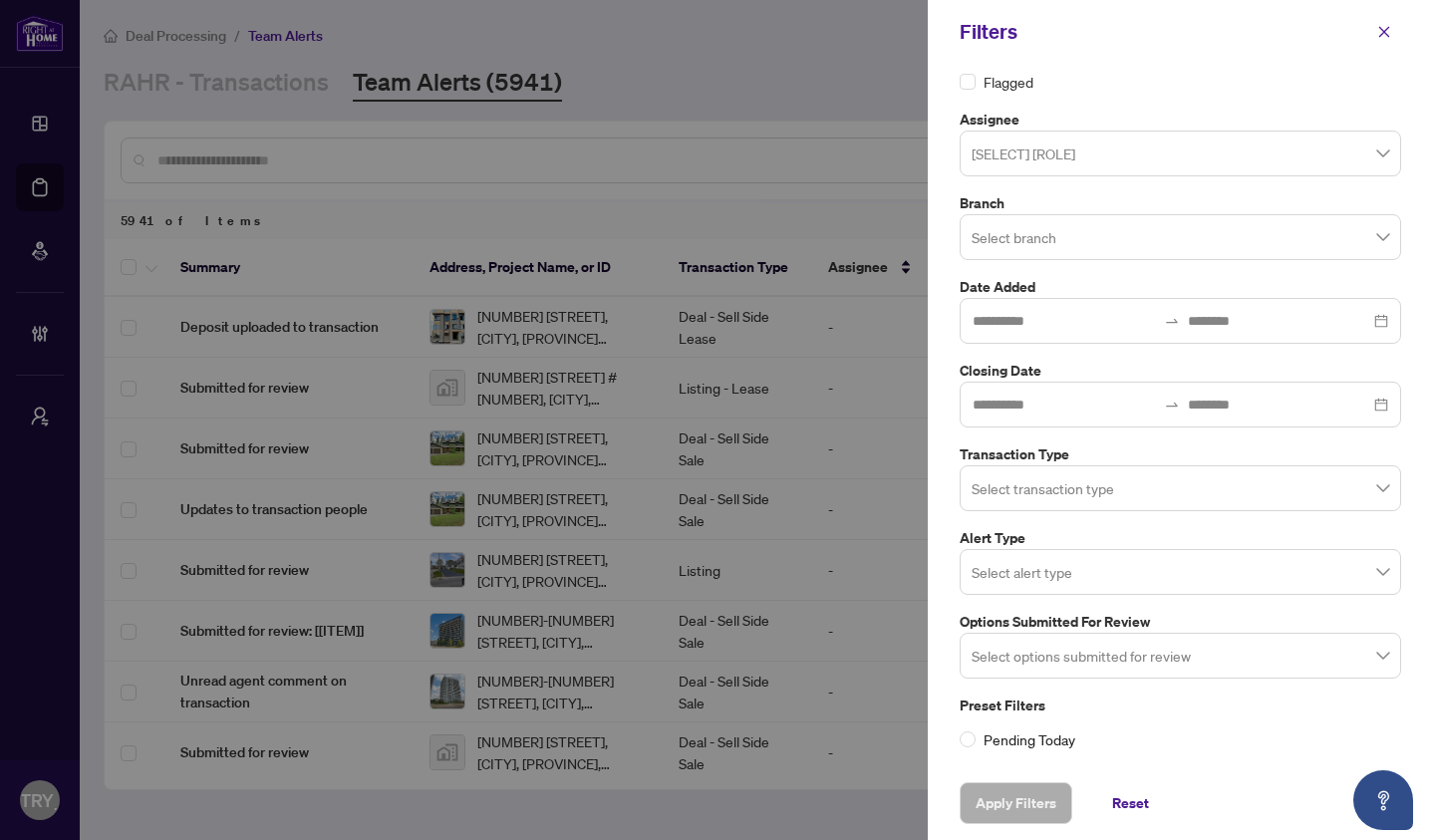 click at bounding box center (1180, 655) 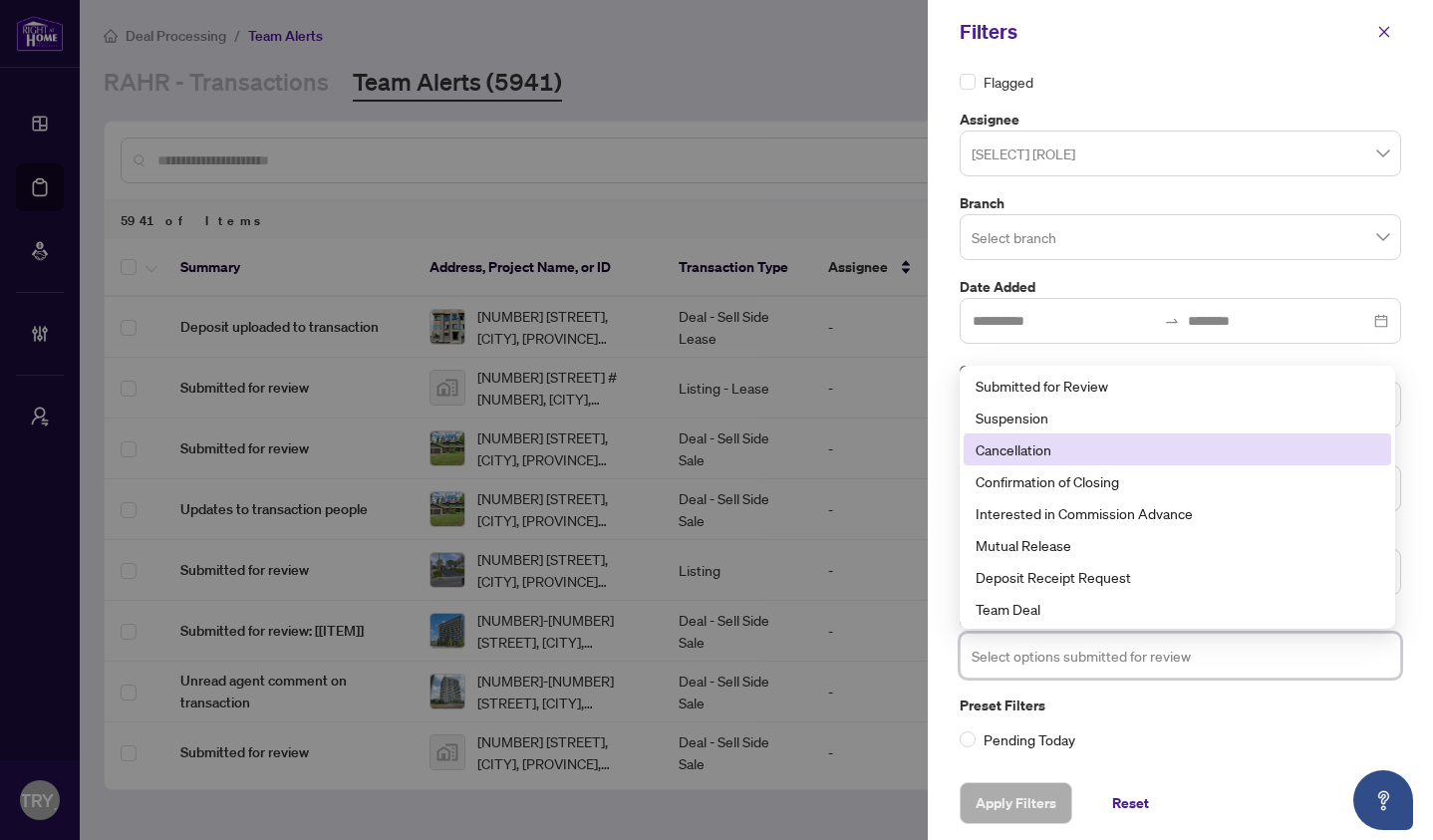 click on "Cancellation" at bounding box center (1177, 449) 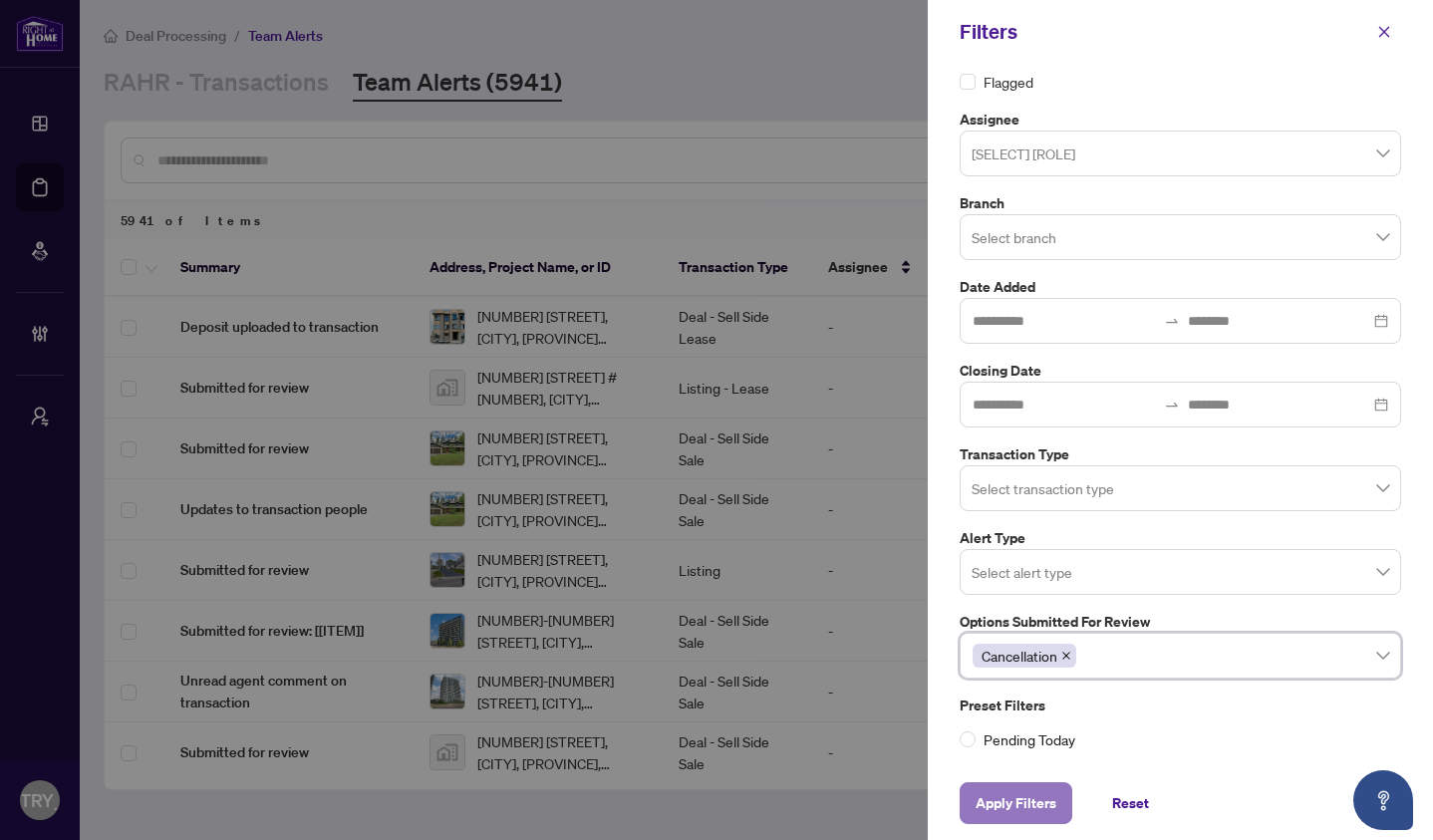 click on "Apply Filters" at bounding box center (1015, 803) 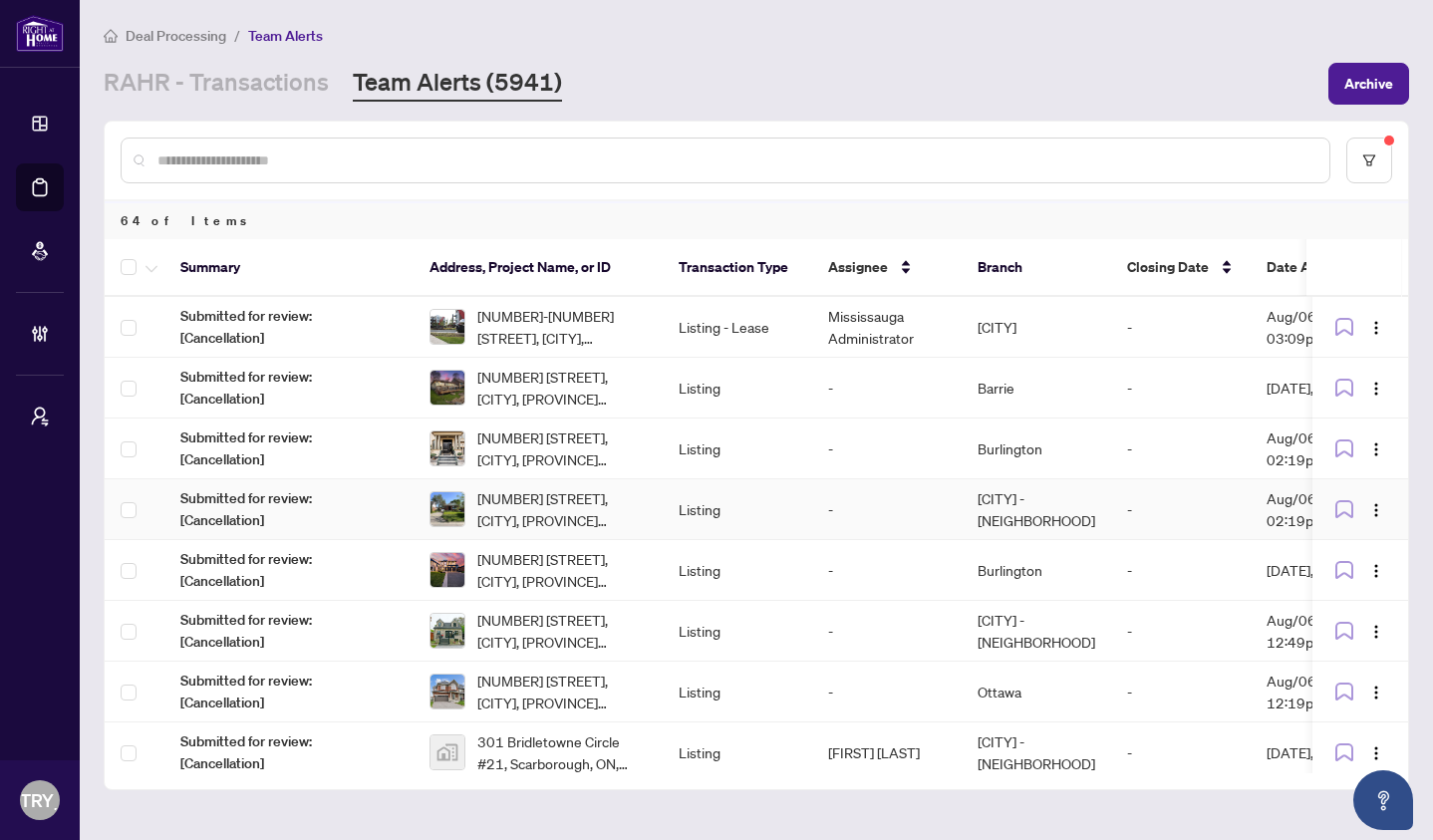 scroll, scrollTop: 0, scrollLeft: 56, axis: horizontal 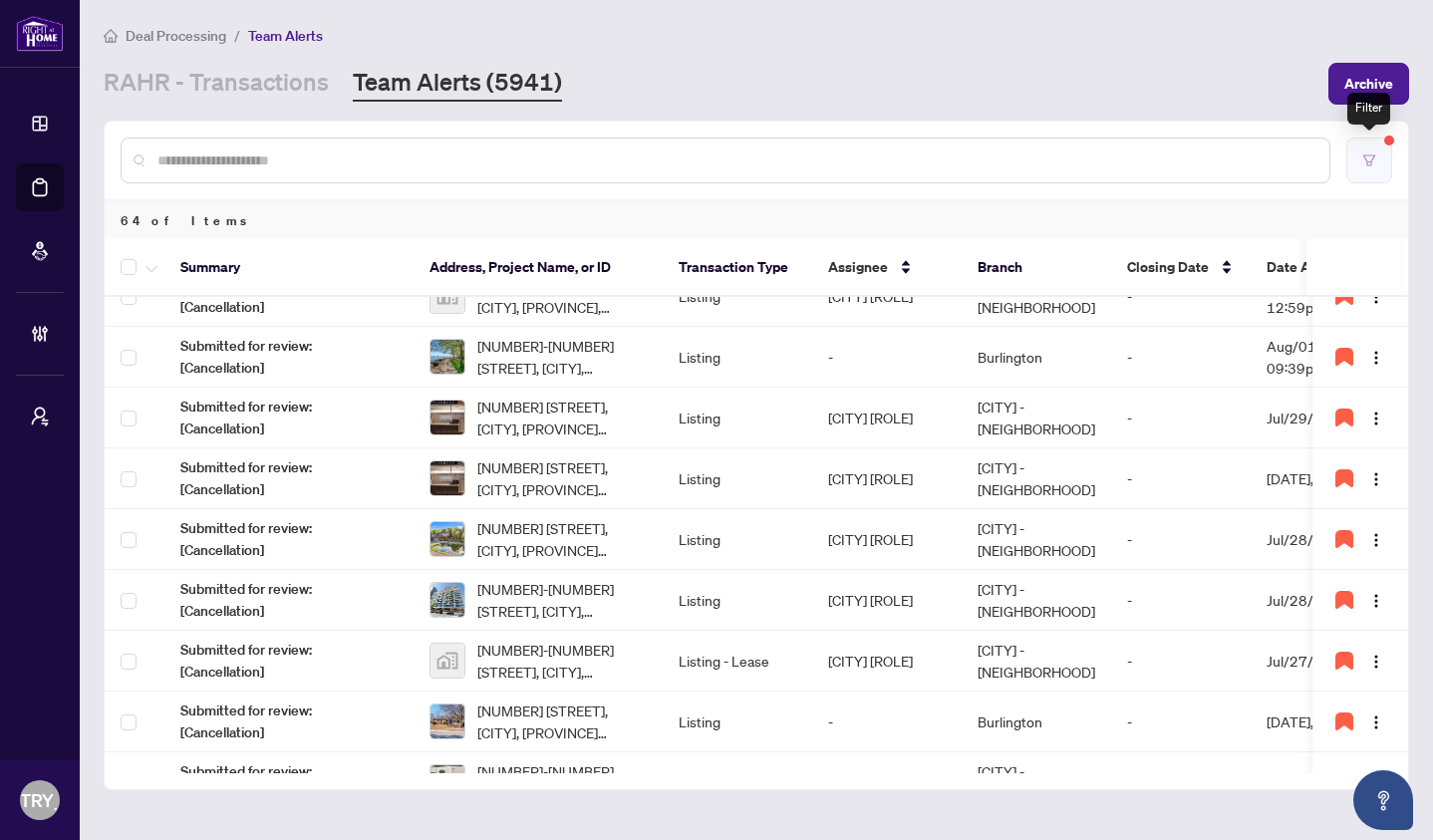 click 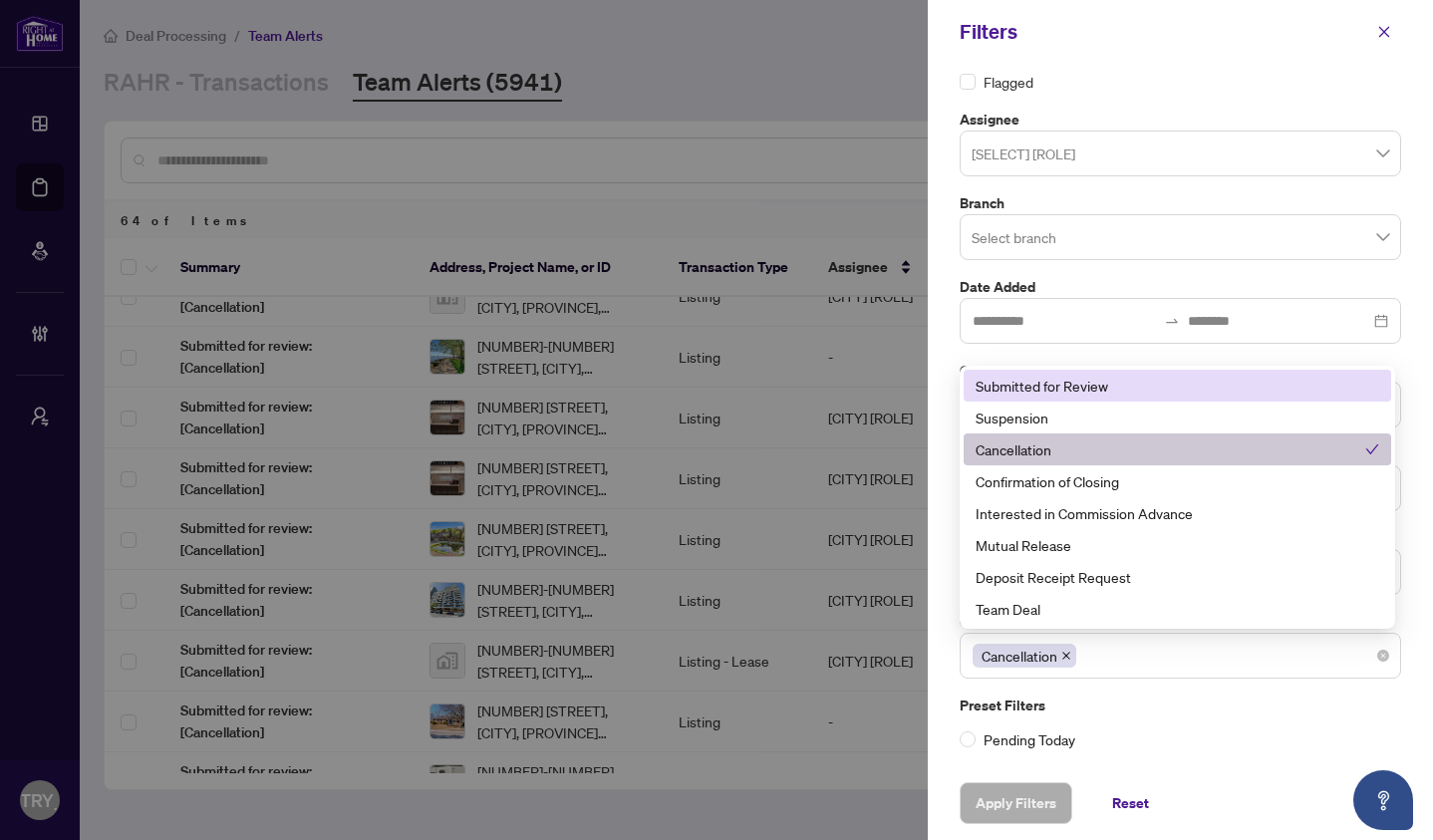 click on "Cancellation" at bounding box center (1180, 656) 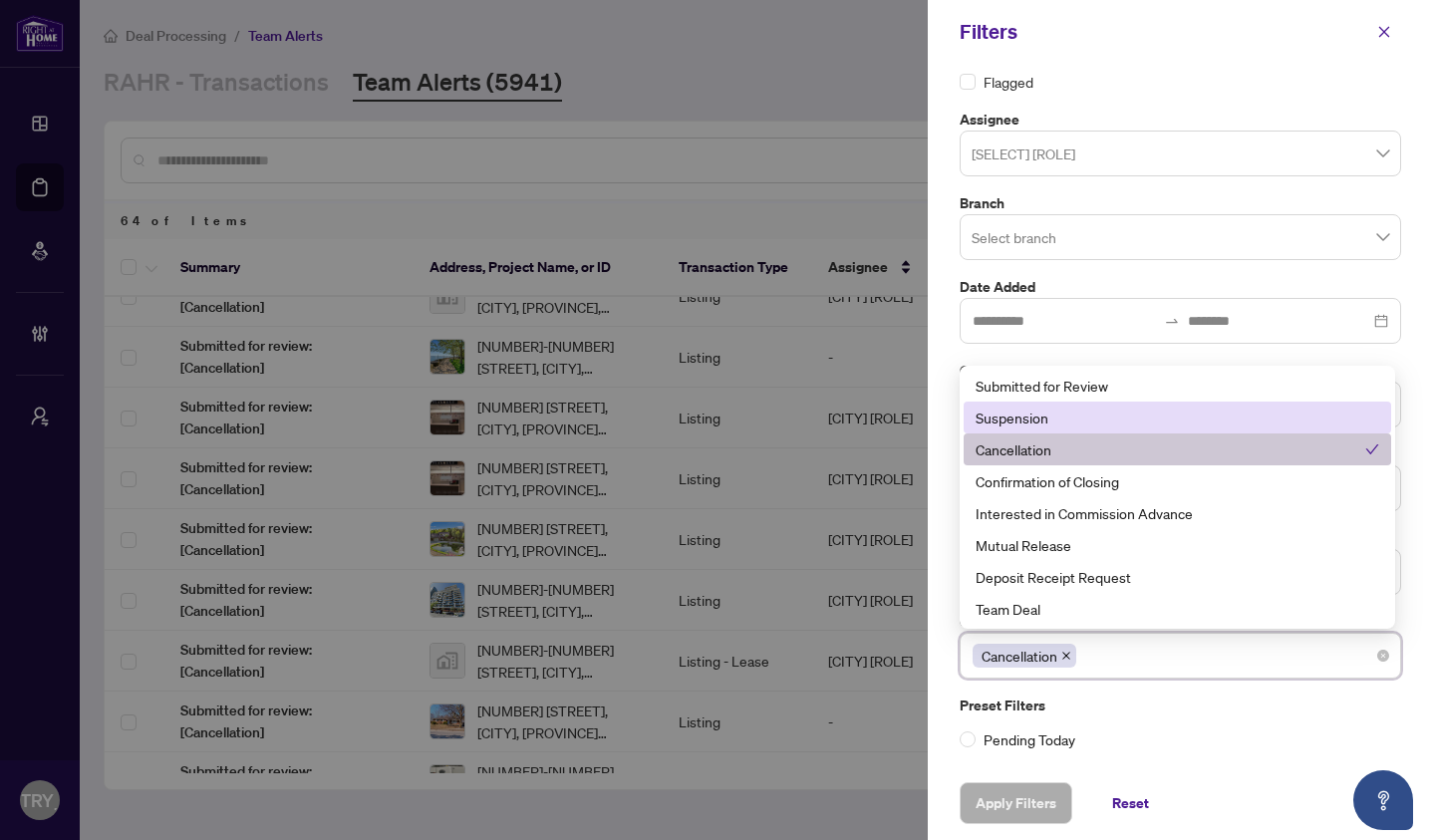 click on "Suspension" at bounding box center [1177, 418] 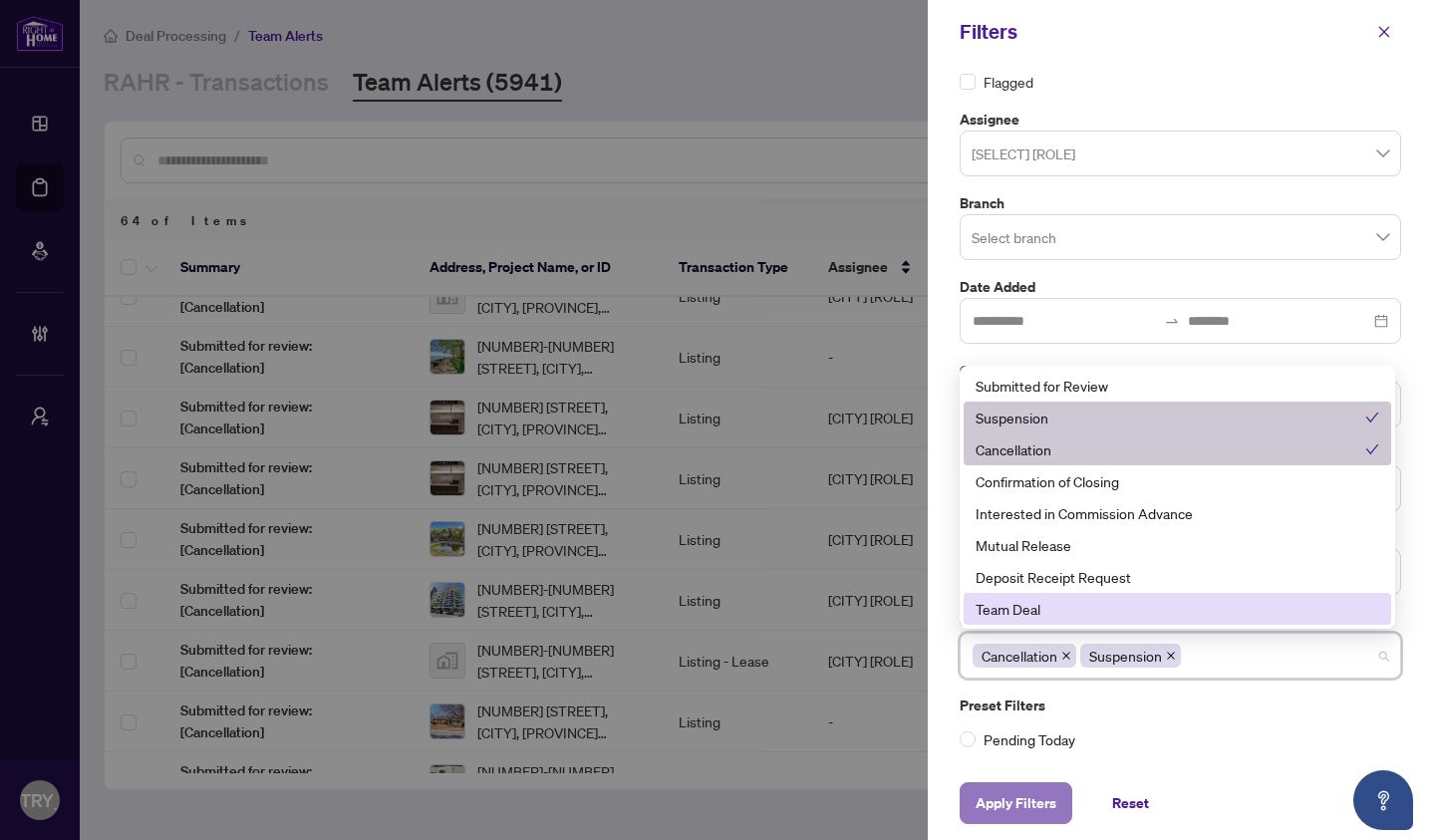 click on "Apply Filters" at bounding box center [1015, 803] 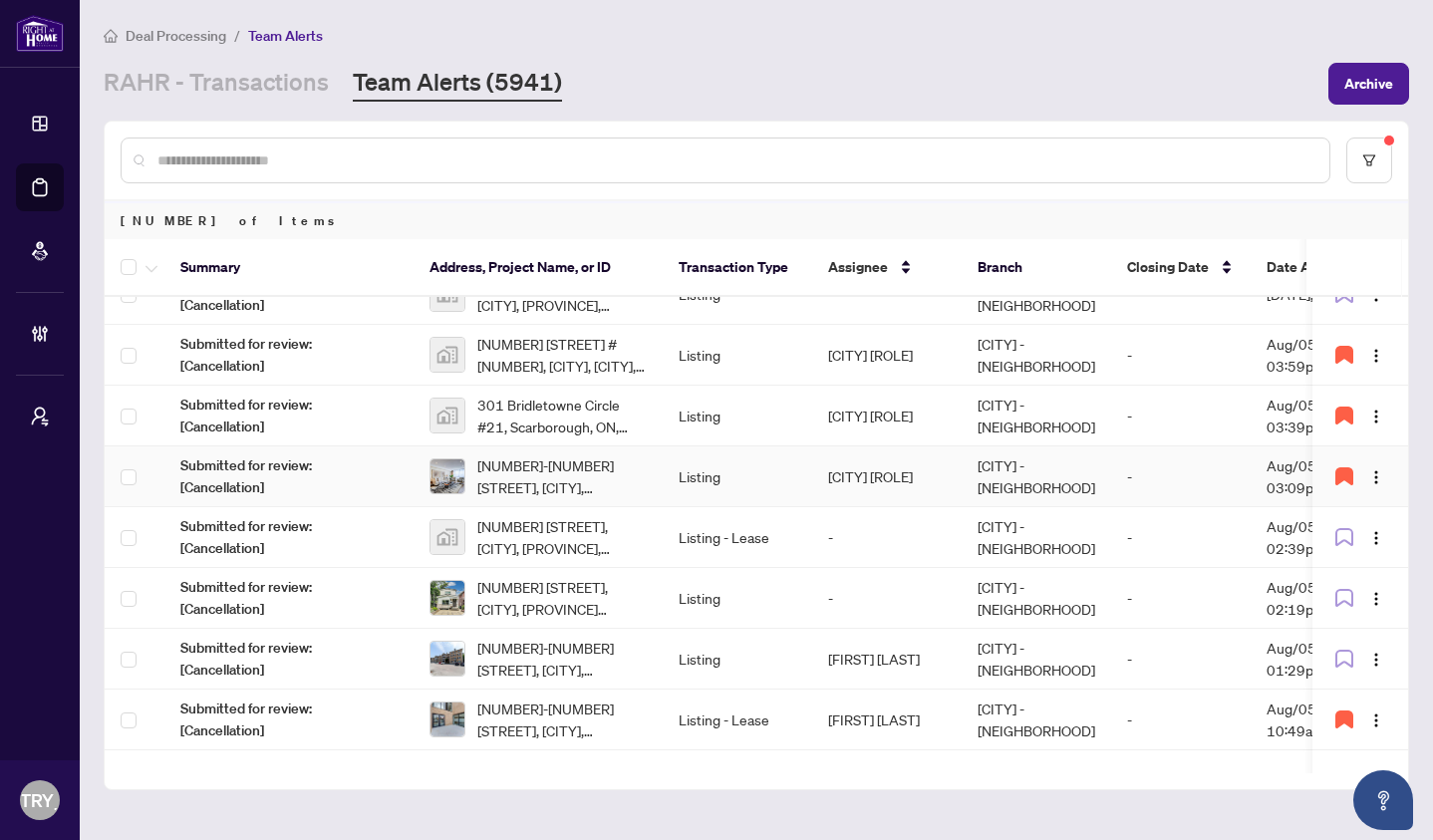 scroll, scrollTop: 745, scrollLeft: 0, axis: vertical 